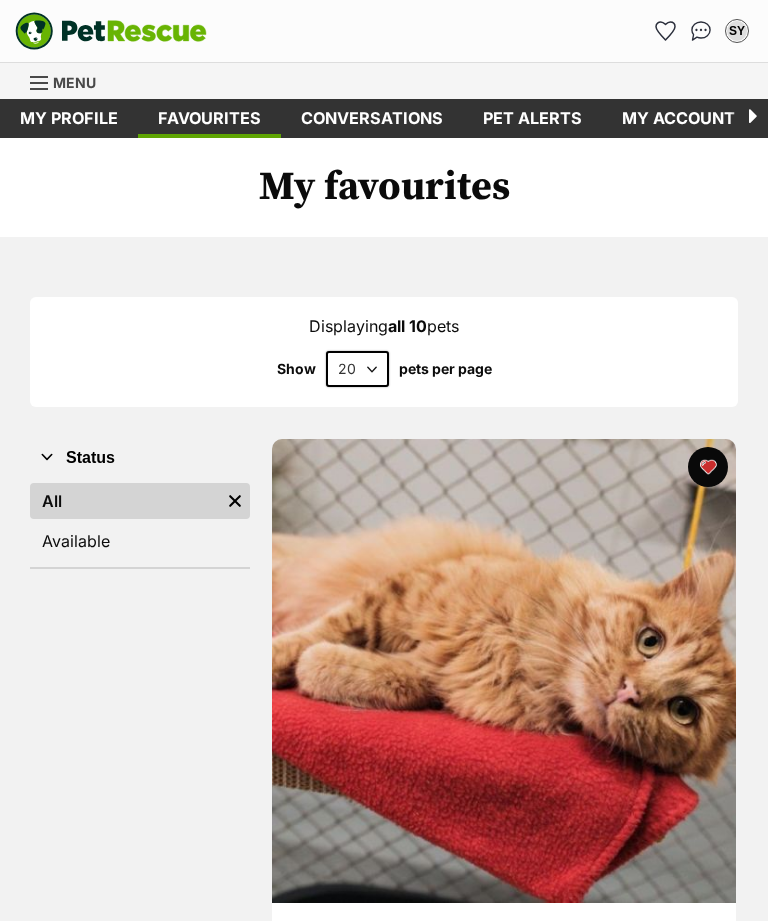 scroll, scrollTop: 0, scrollLeft: 0, axis: both 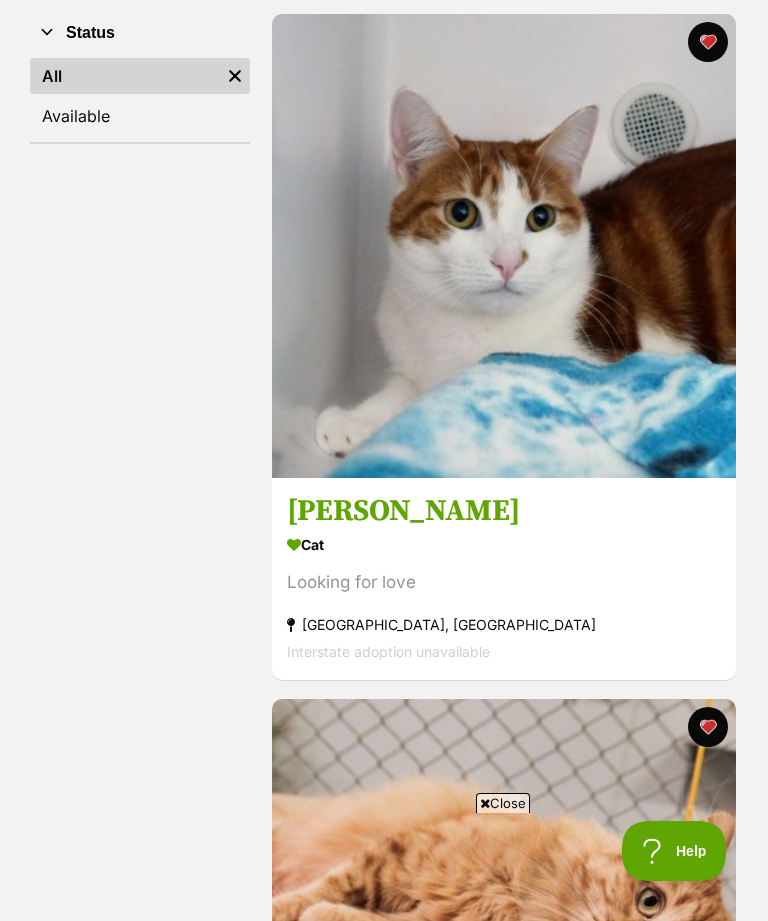 click on "Sheldon" at bounding box center [504, 511] 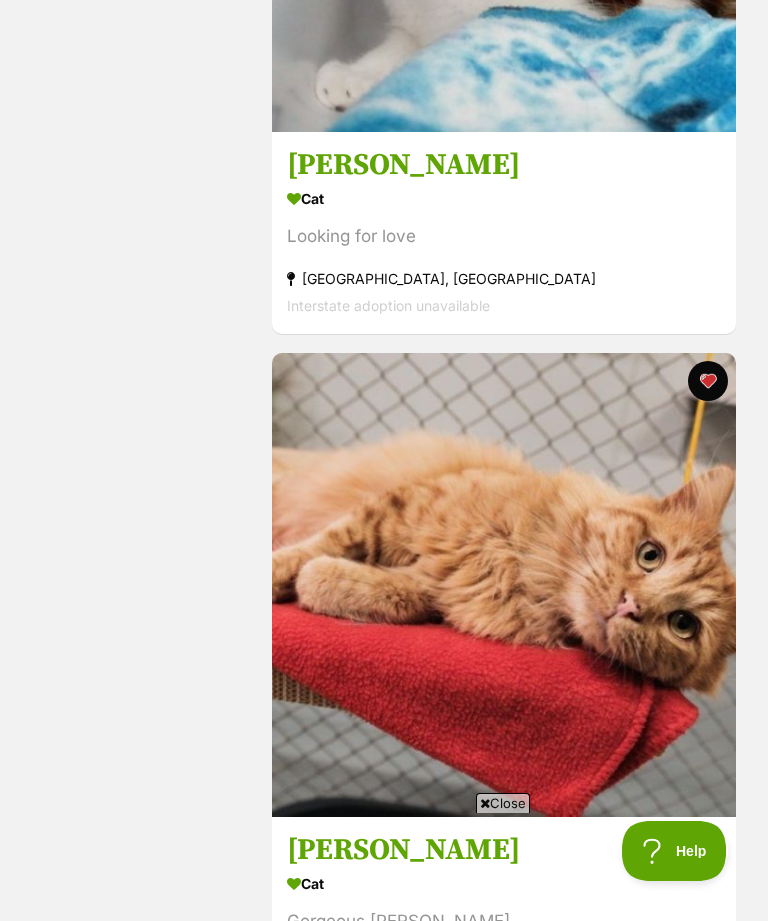 scroll, scrollTop: 0, scrollLeft: 0, axis: both 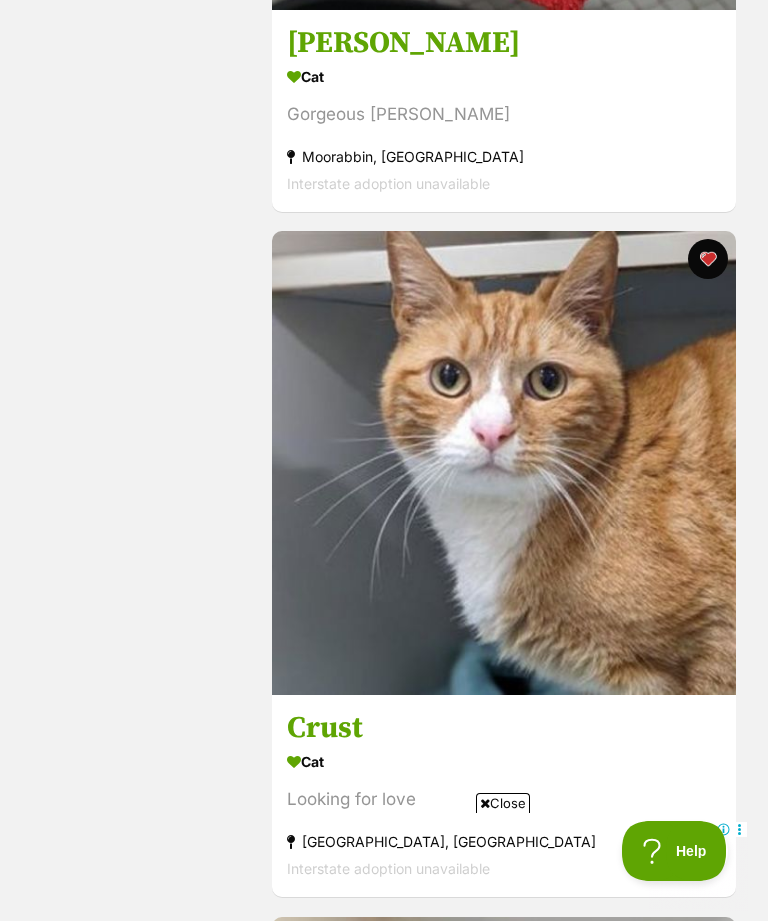 click on "Crust" at bounding box center [504, 729] 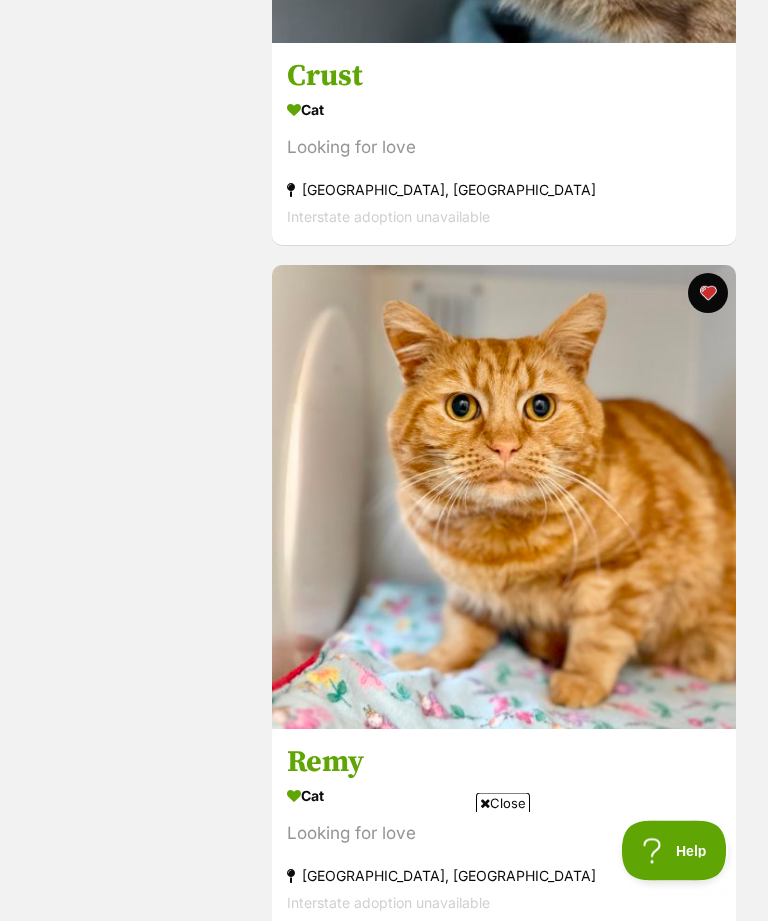 scroll, scrollTop: 0, scrollLeft: 0, axis: both 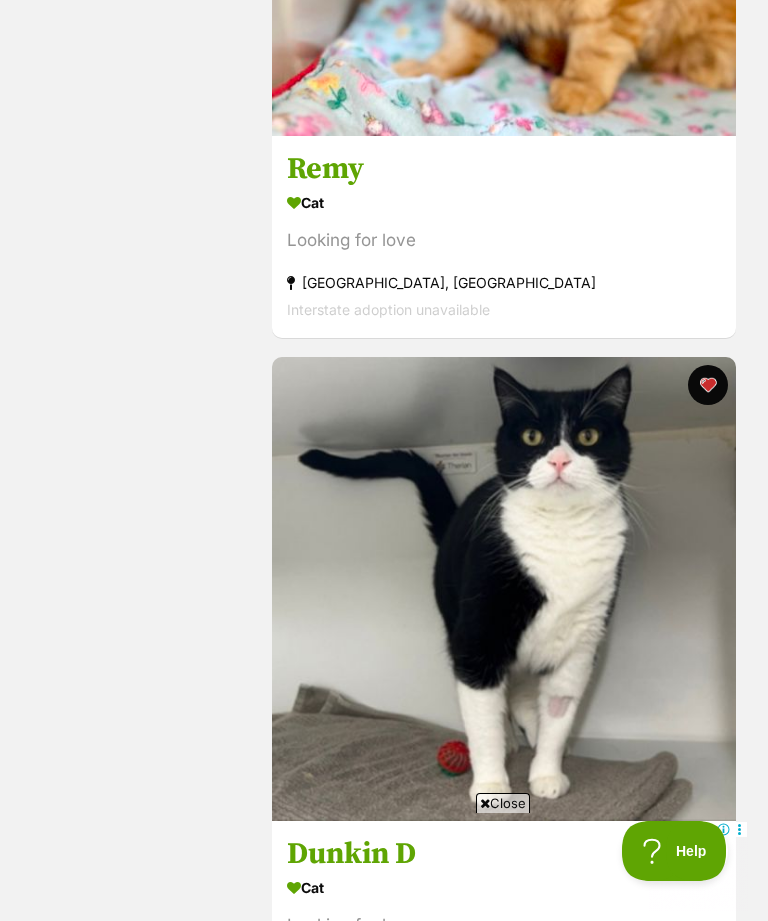 click on "Dunkin D" at bounding box center (504, 855) 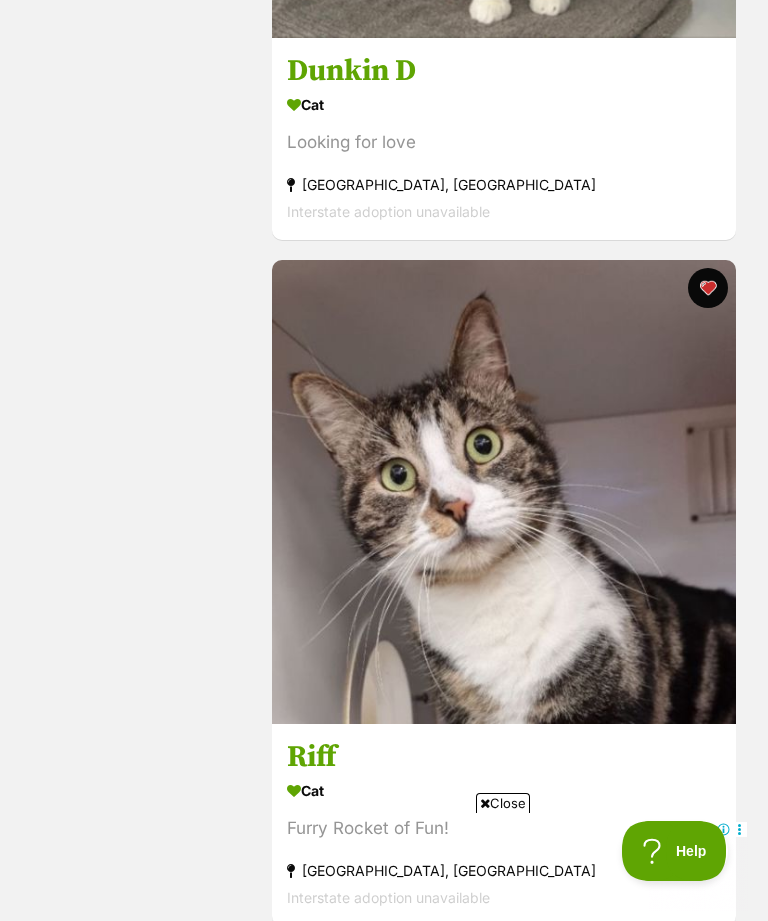 scroll, scrollTop: 3664, scrollLeft: 0, axis: vertical 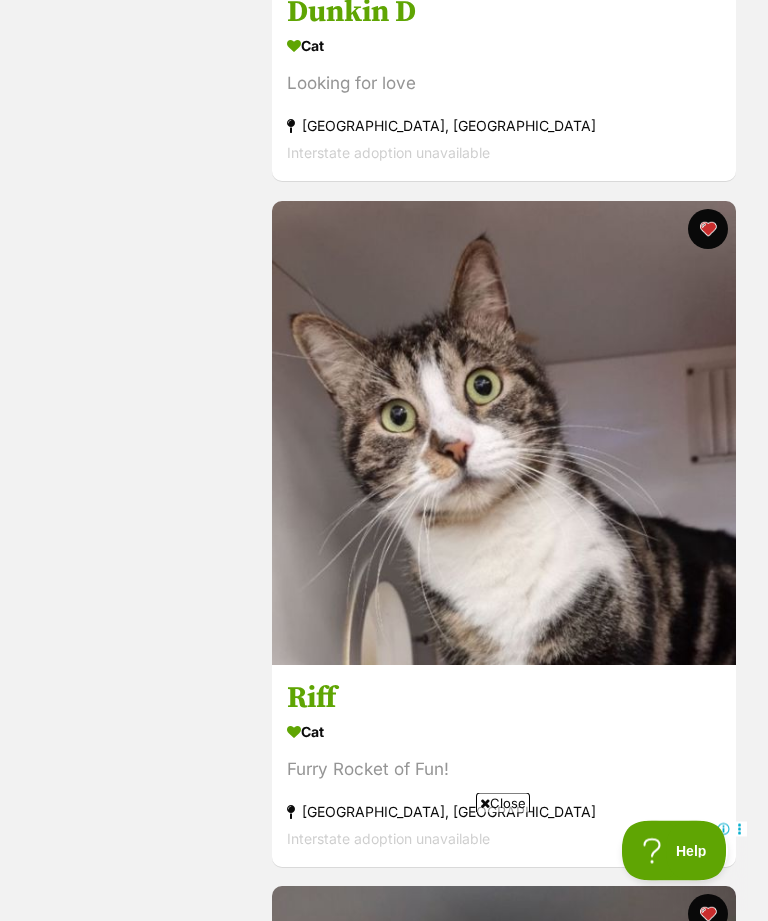 click on "Riff" at bounding box center [504, 699] 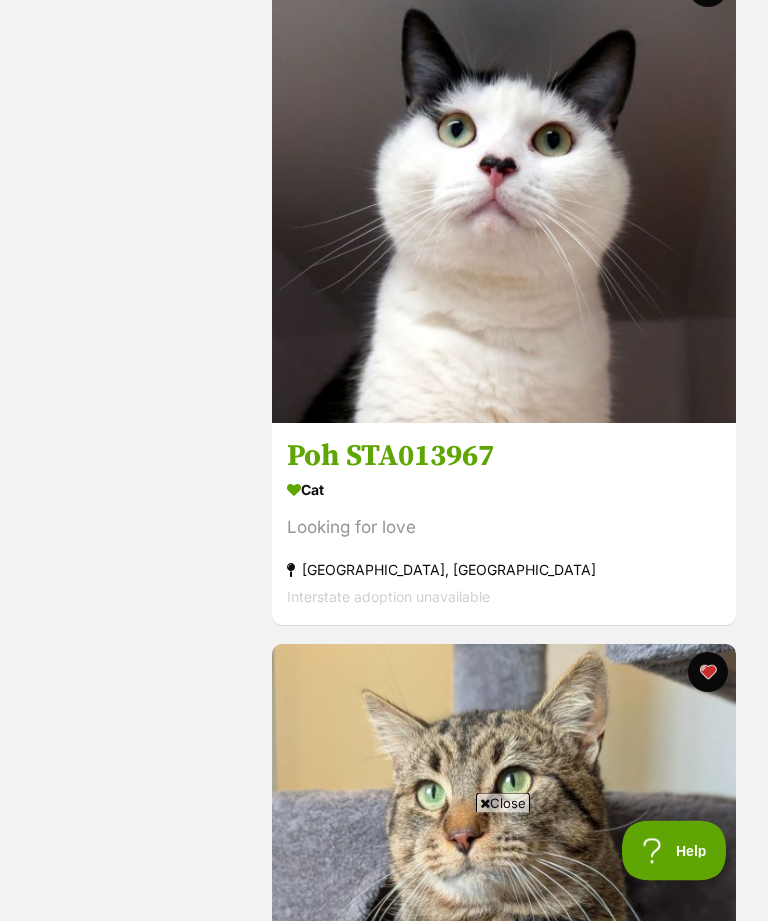 scroll, scrollTop: 4607, scrollLeft: 0, axis: vertical 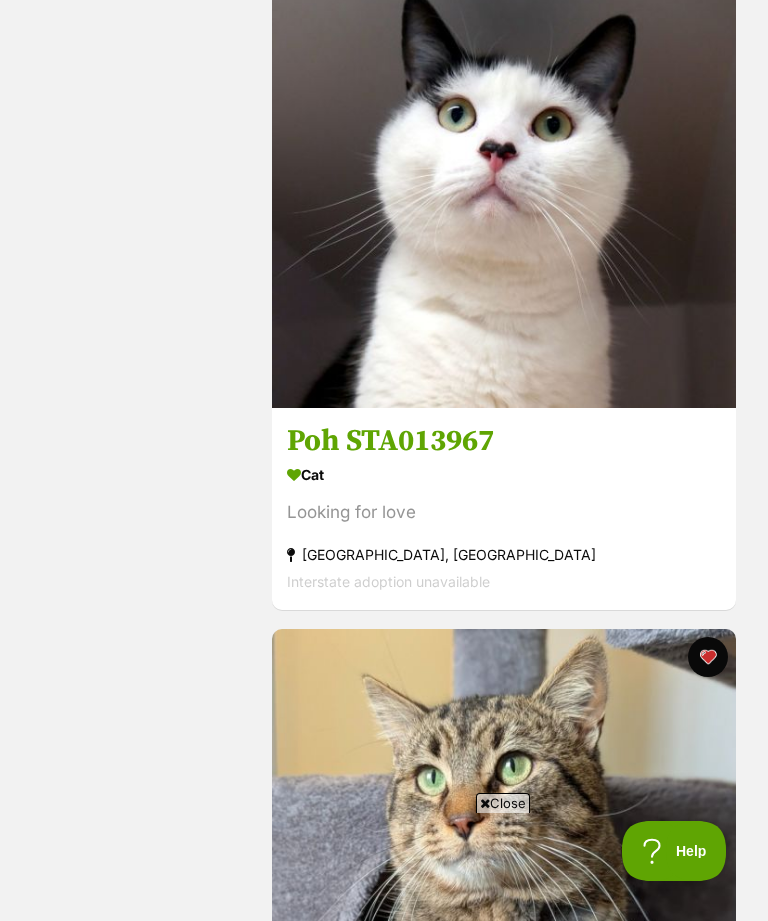 click on "Poh STA013967" at bounding box center [504, 441] 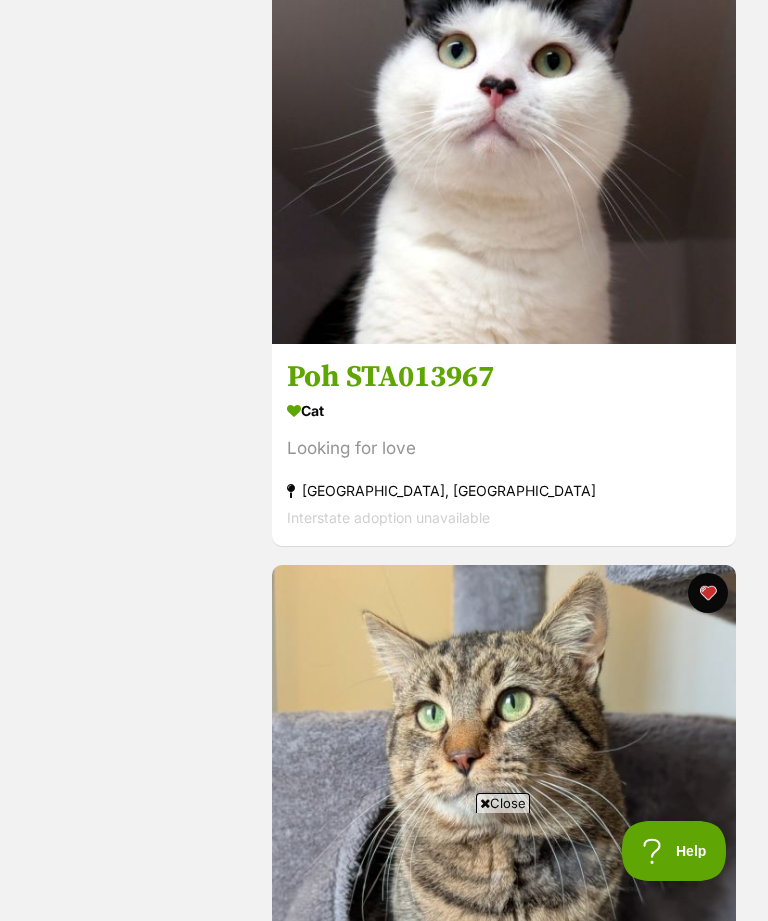 scroll, scrollTop: 5125, scrollLeft: 0, axis: vertical 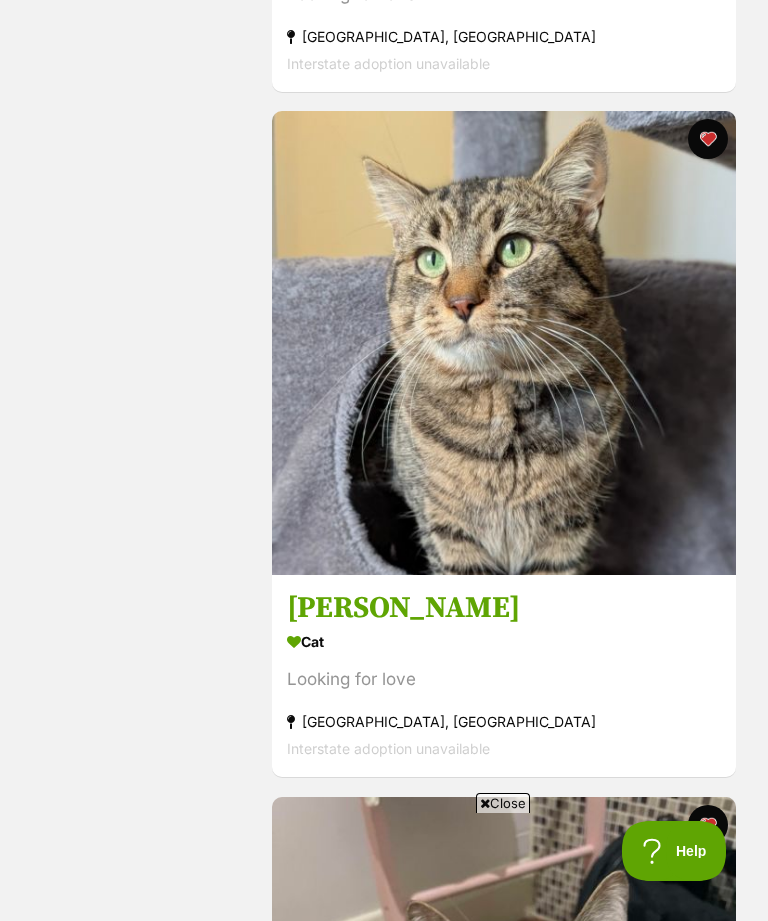 click on "Enzo" at bounding box center [504, 609] 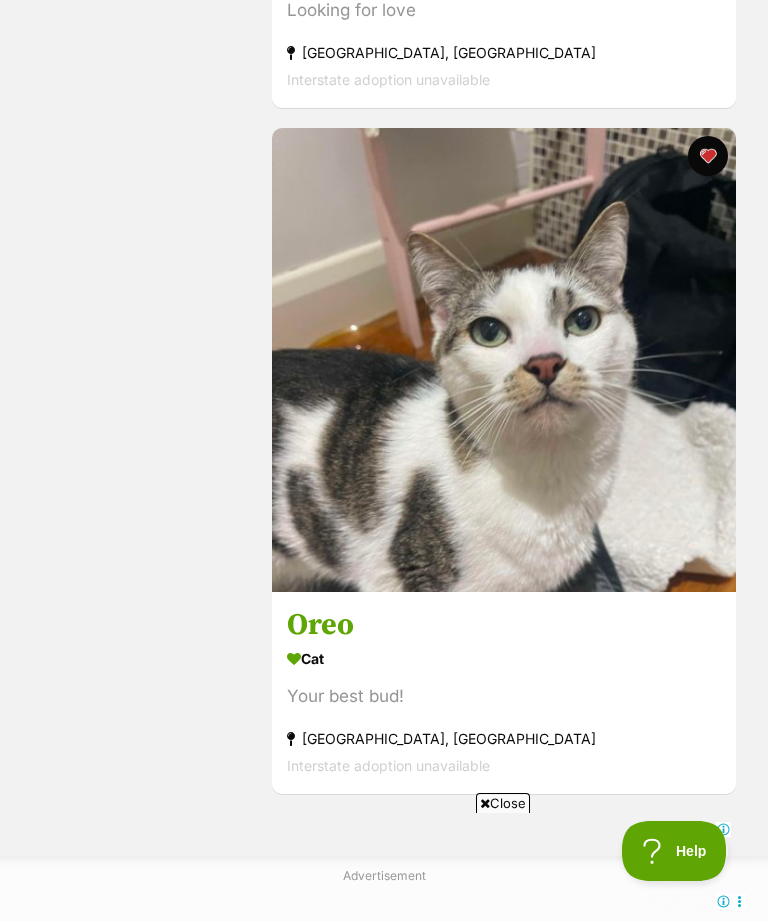 scroll, scrollTop: 5826, scrollLeft: 0, axis: vertical 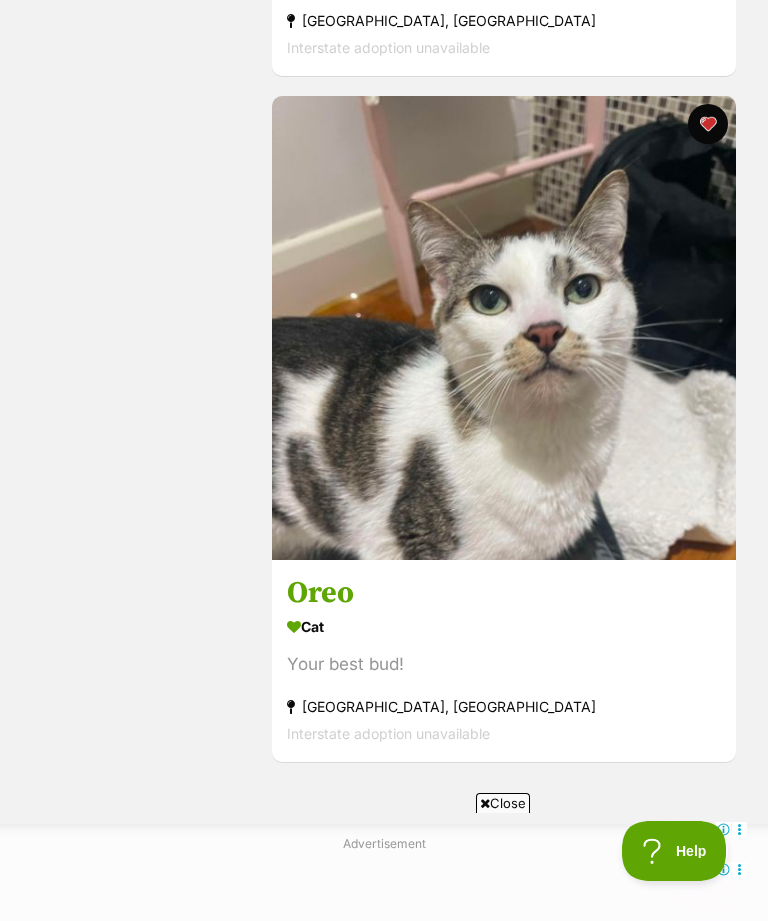 click on "Oreo" at bounding box center [504, 593] 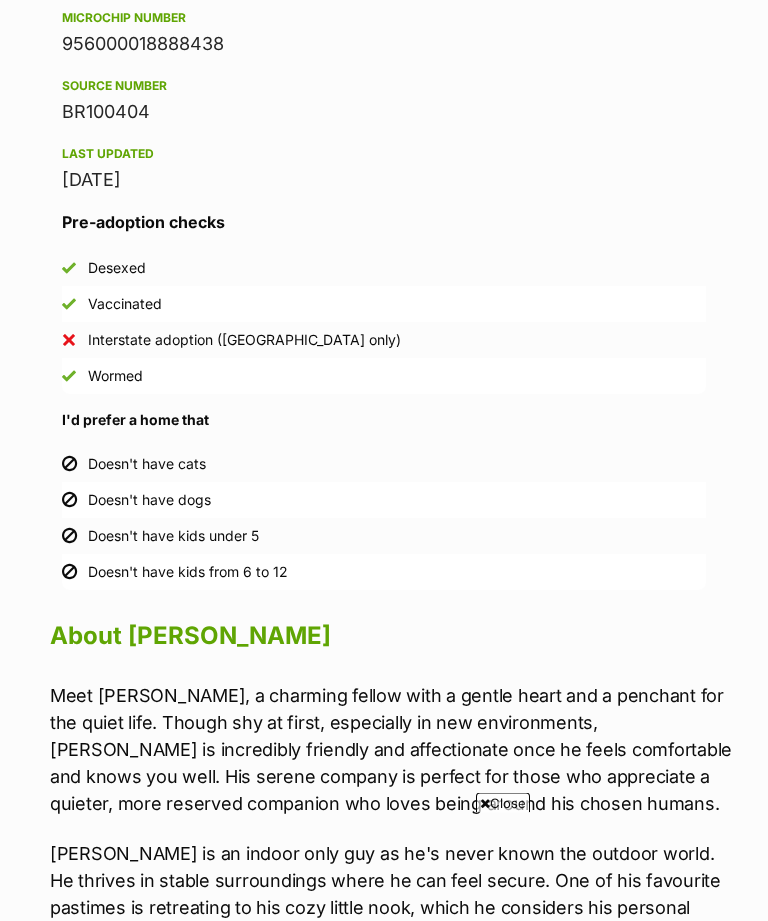 scroll, scrollTop: 1649, scrollLeft: 0, axis: vertical 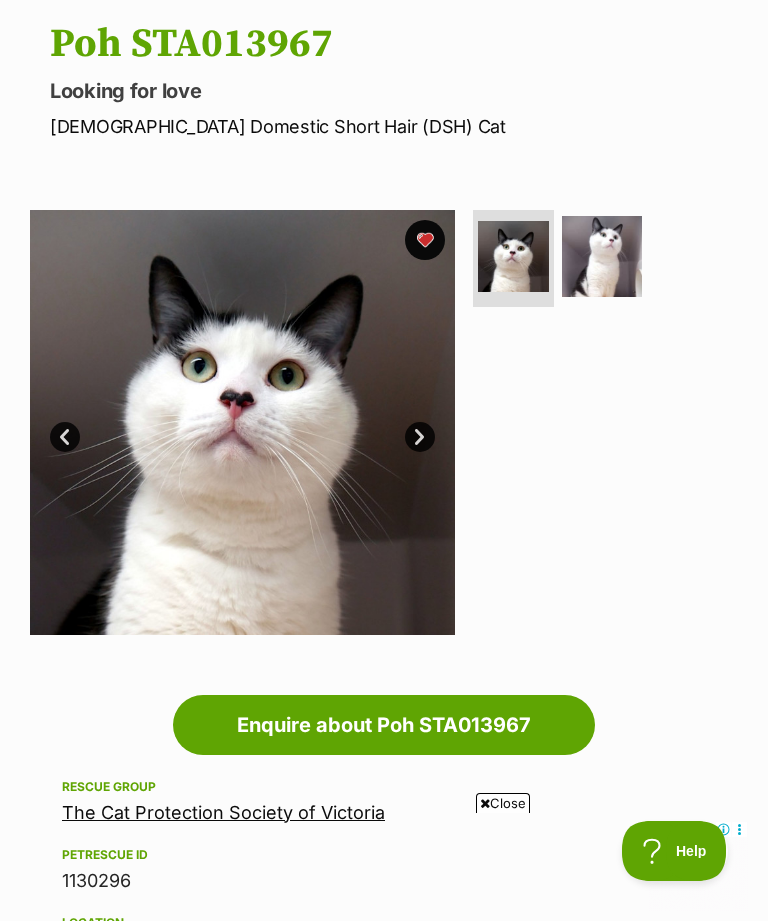 click at bounding box center (602, 256) 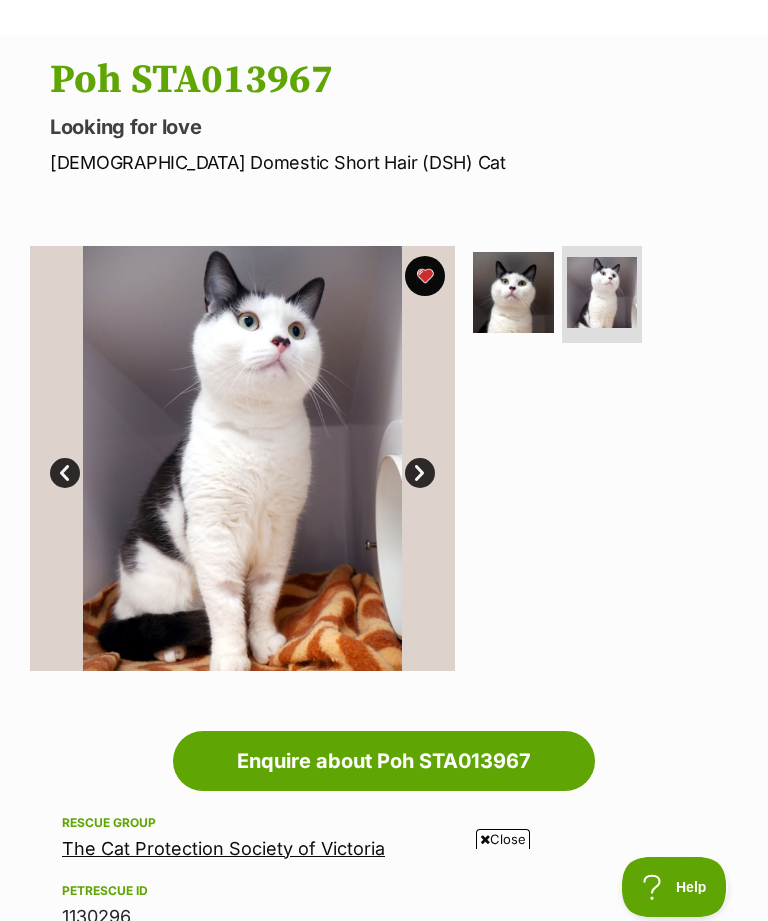 scroll, scrollTop: 0, scrollLeft: 0, axis: both 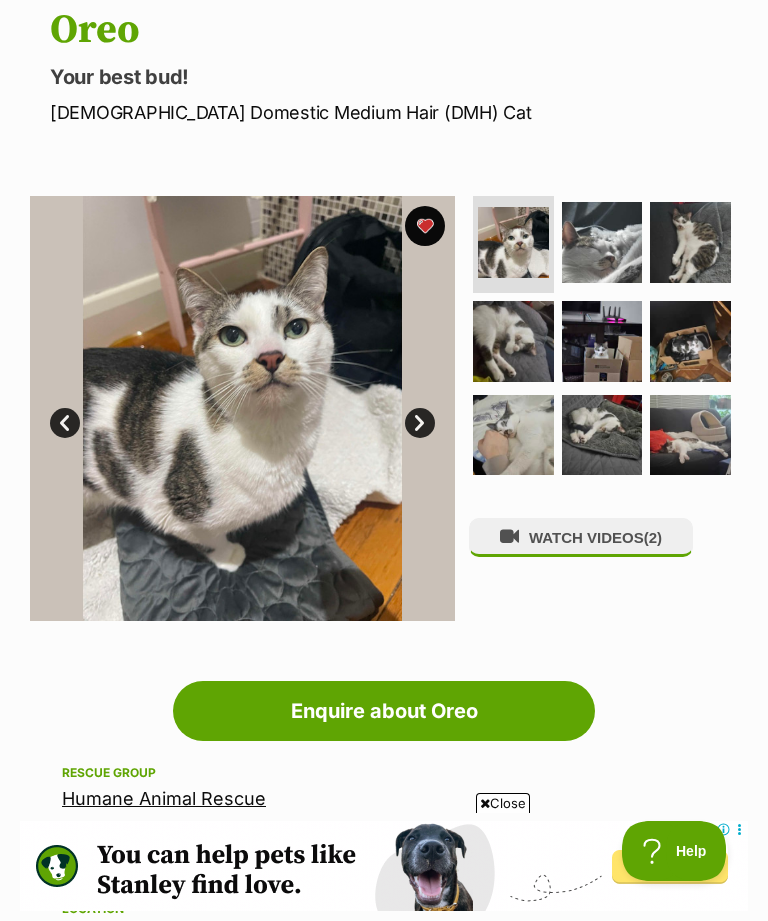 click at bounding box center (602, 242) 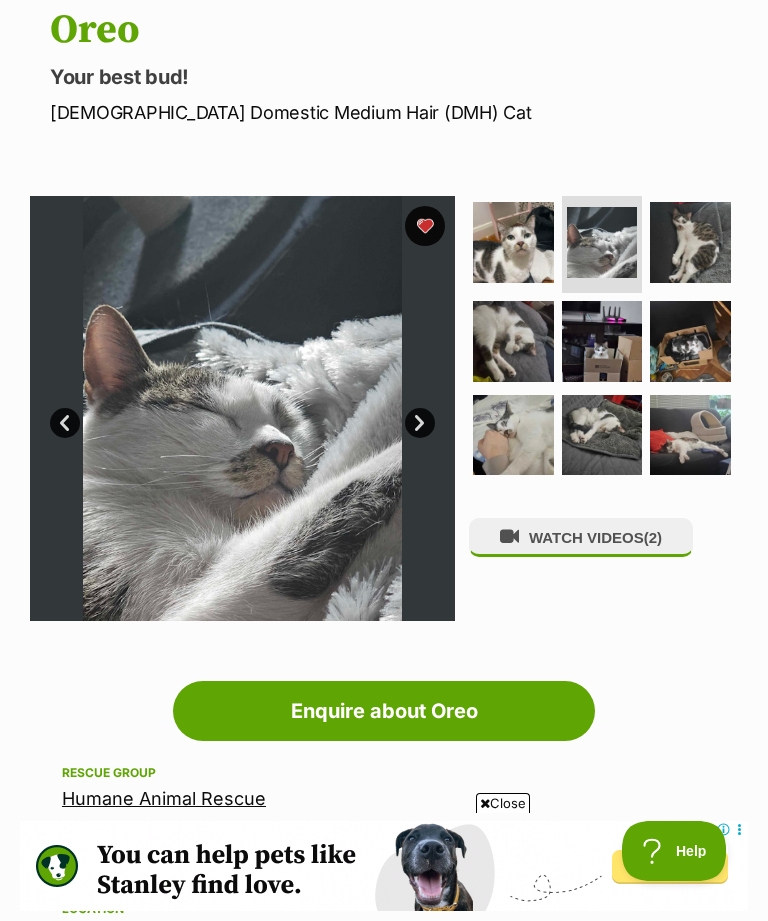 click at bounding box center [690, 242] 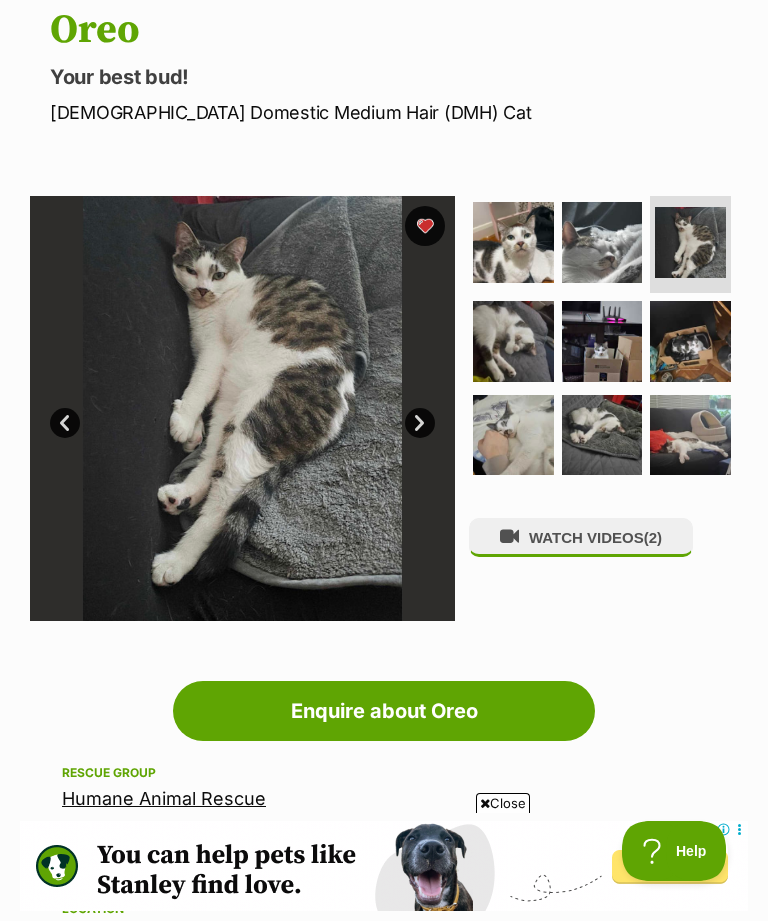 click at bounding box center (513, 341) 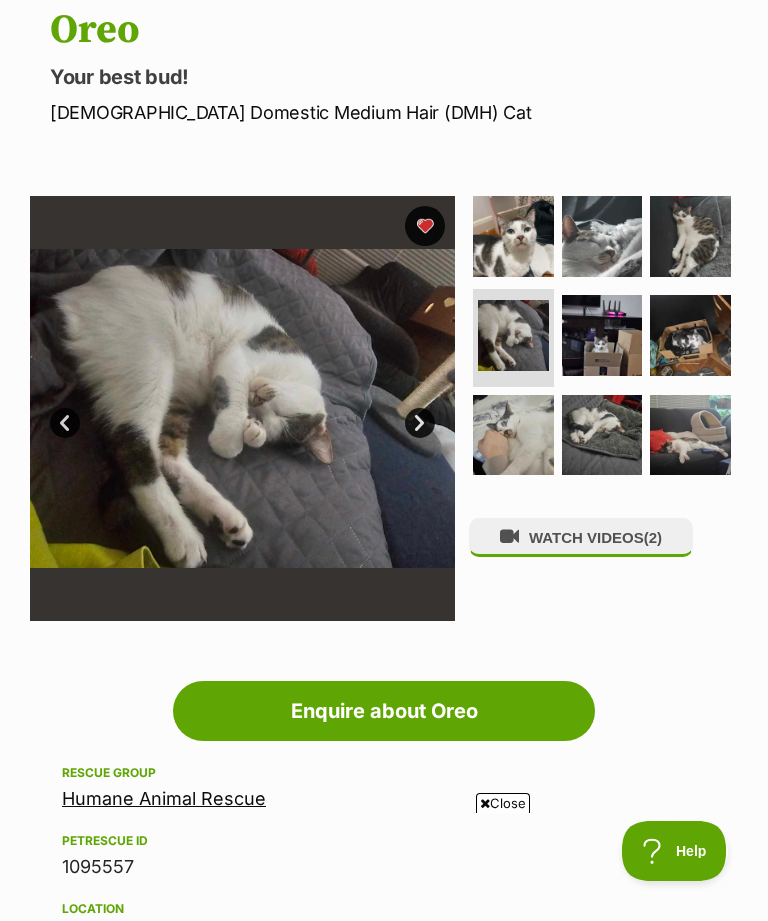 click at bounding box center (602, 335) 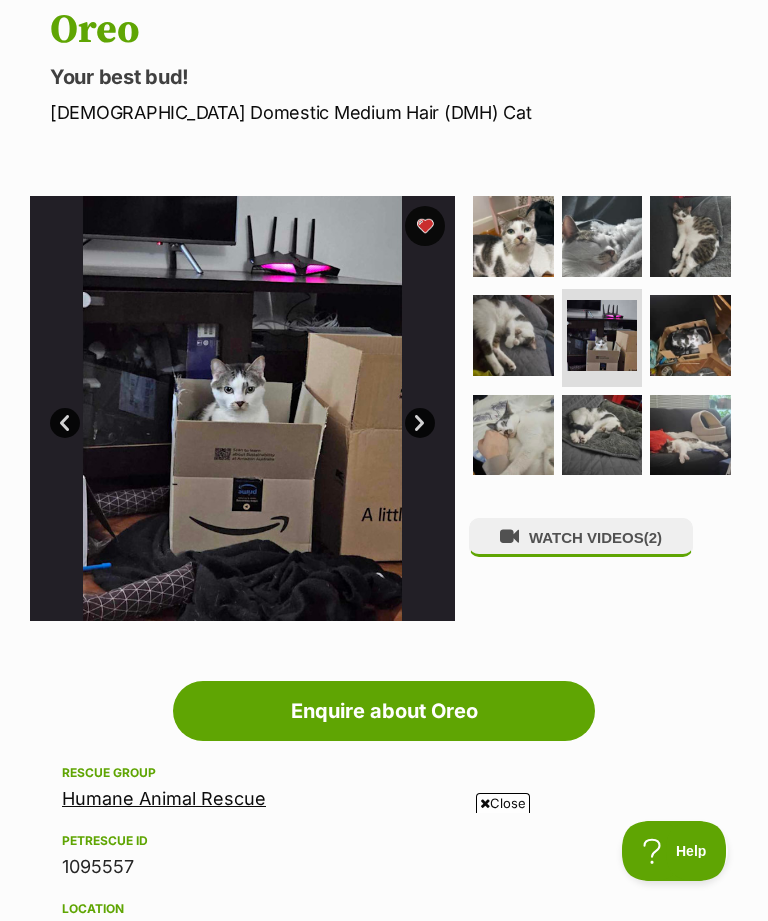 click at bounding box center (690, 335) 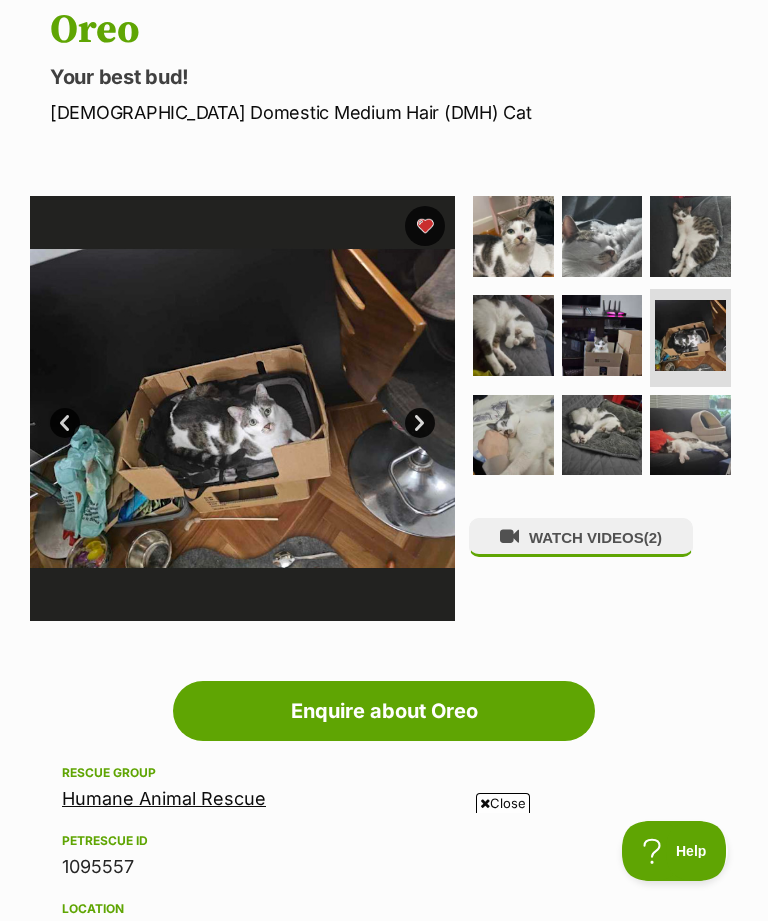 click at bounding box center (513, 435) 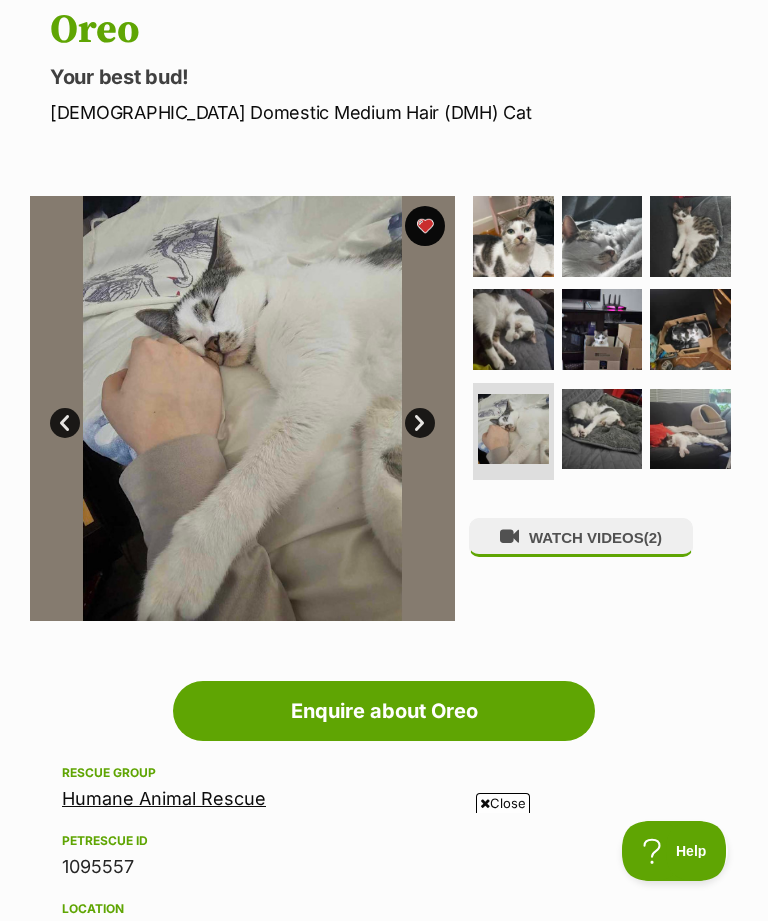 click at bounding box center (602, 429) 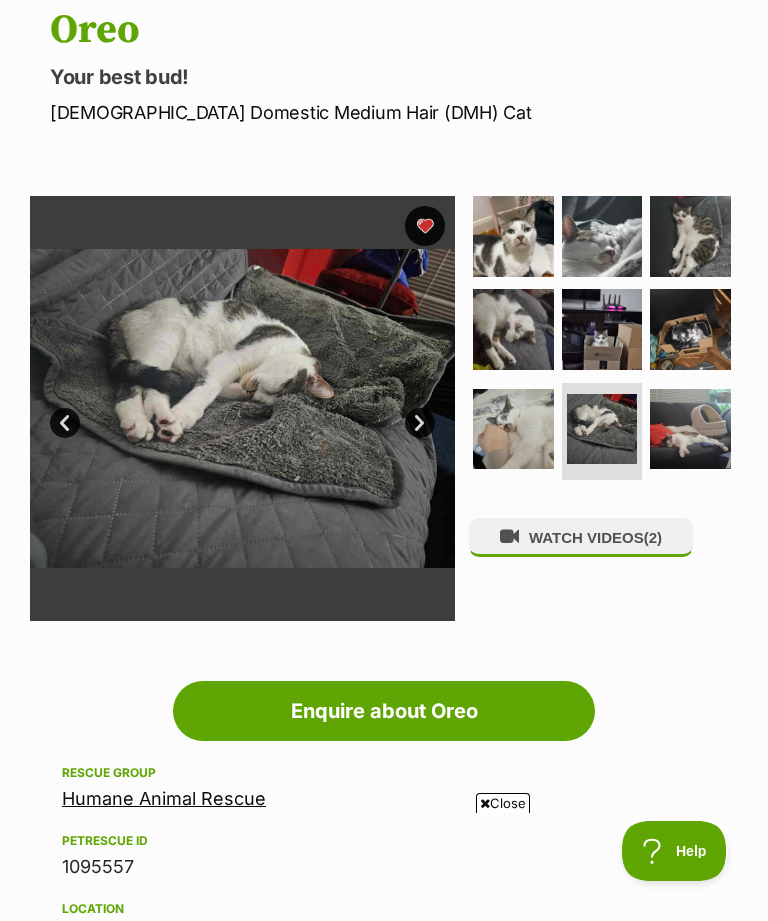 click at bounding box center [690, 429] 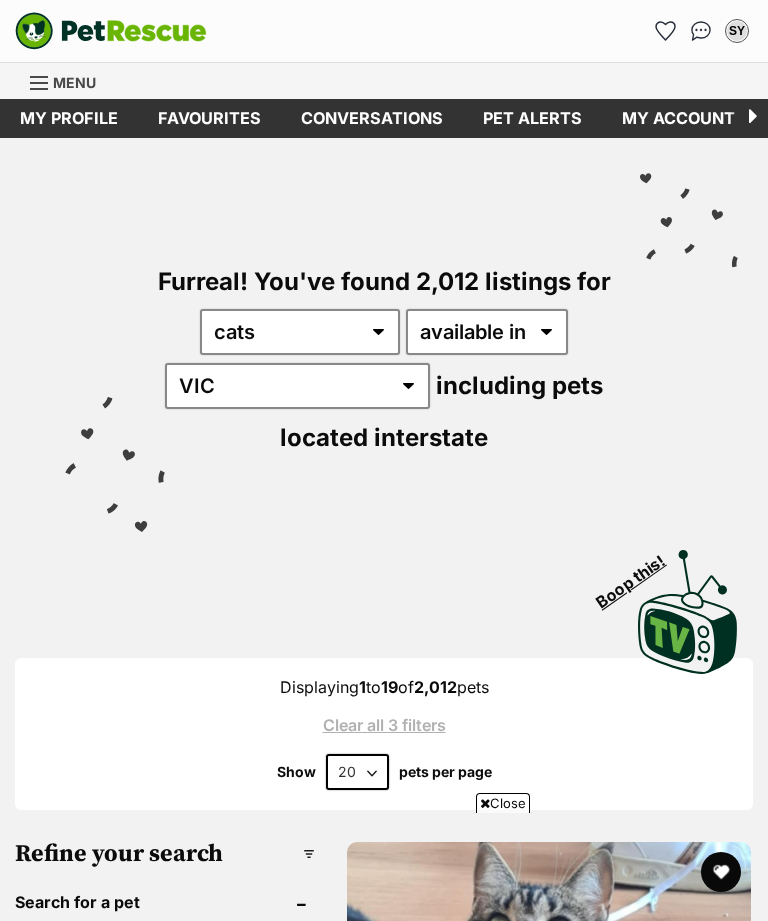 scroll, scrollTop: 1490, scrollLeft: 0, axis: vertical 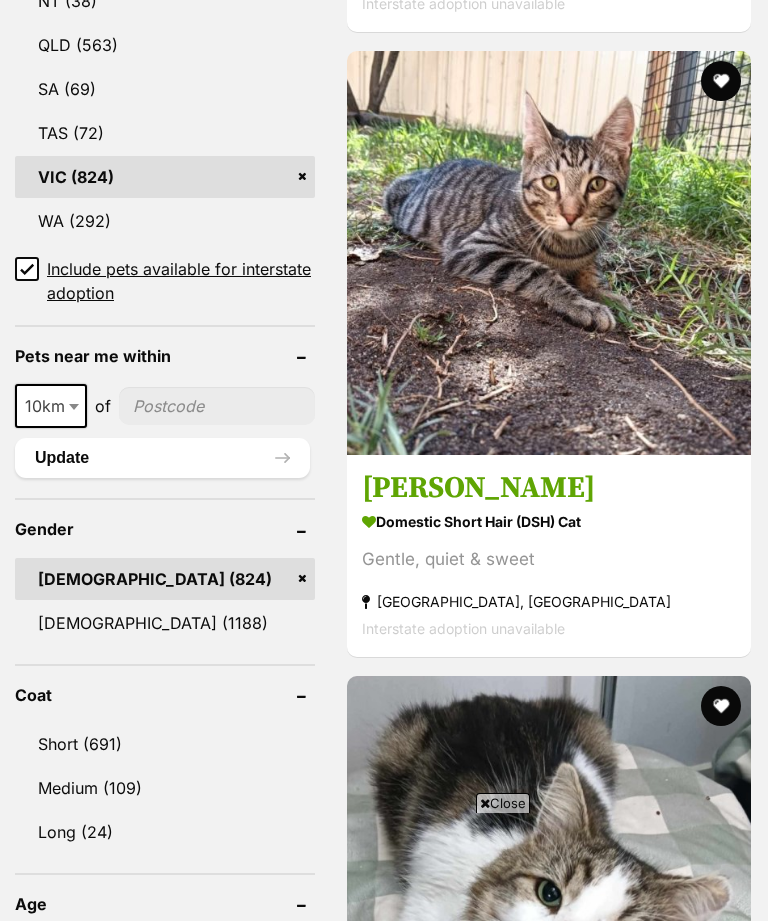 click on "Cat (703)" at bounding box center [165, 998] 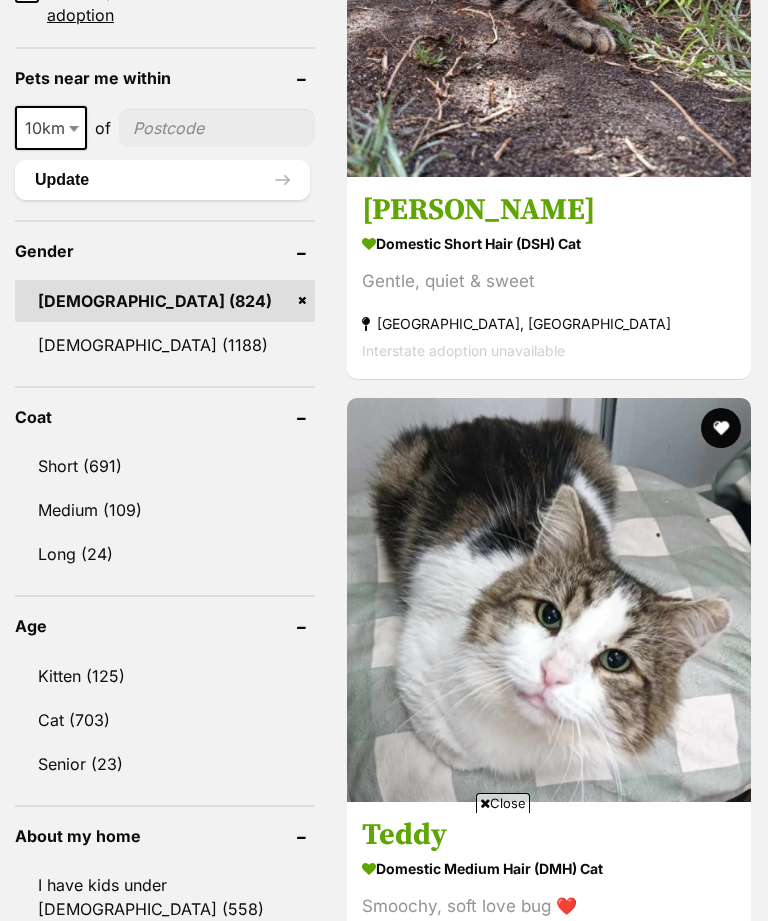 scroll, scrollTop: 0, scrollLeft: 0, axis: both 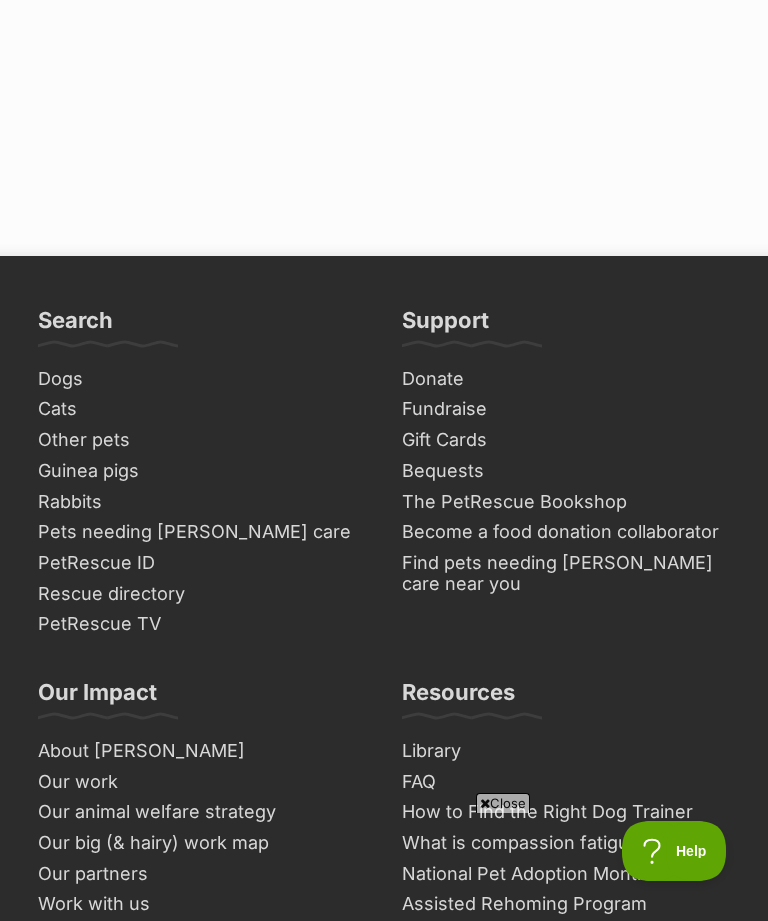 click on "Next" at bounding box center [549, -173] 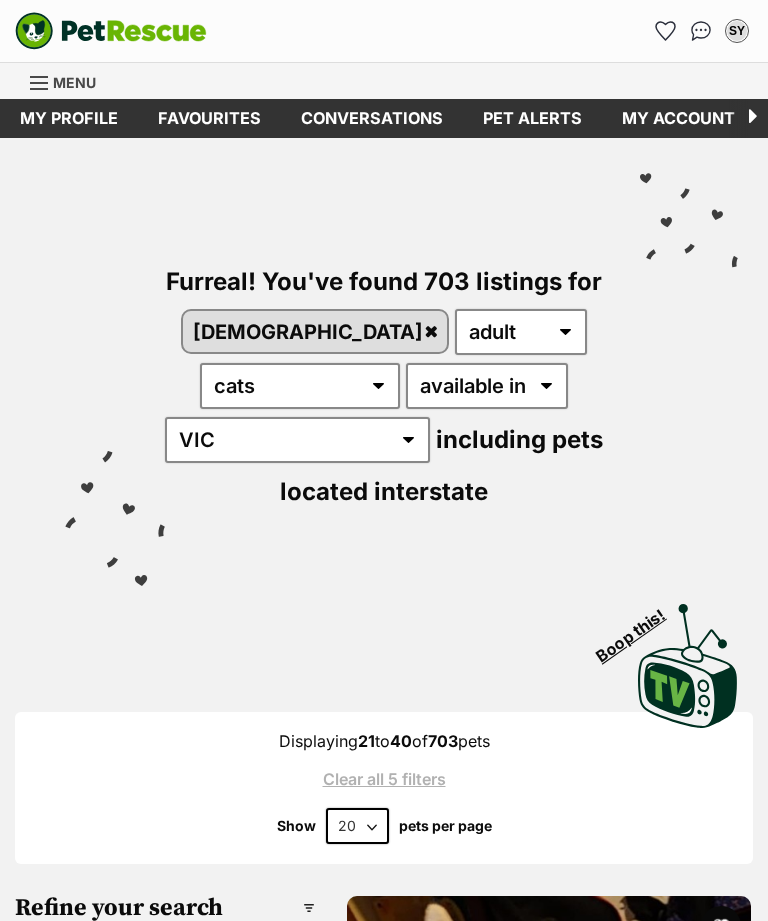scroll, scrollTop: 0, scrollLeft: 0, axis: both 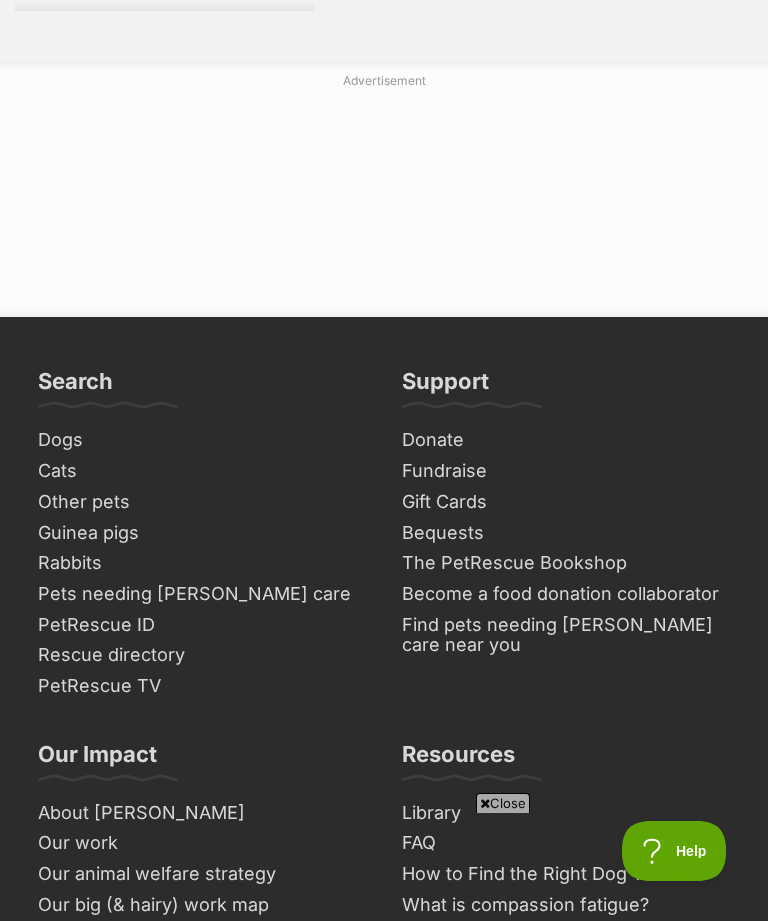 click on "Next" at bounding box center [630, -31] 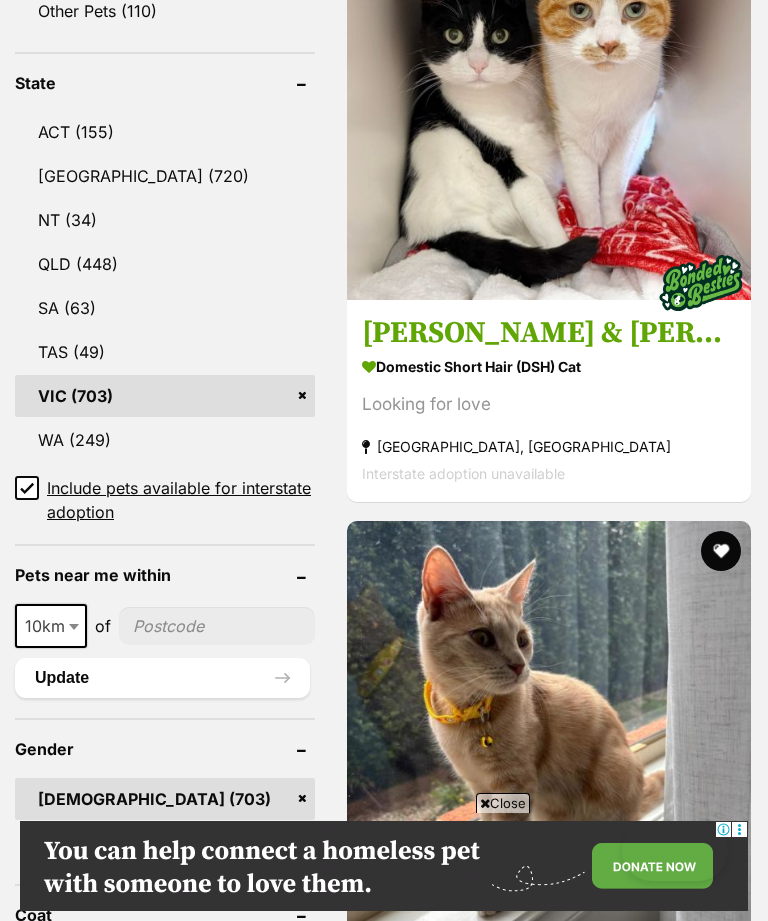 scroll, scrollTop: 2159, scrollLeft: 0, axis: vertical 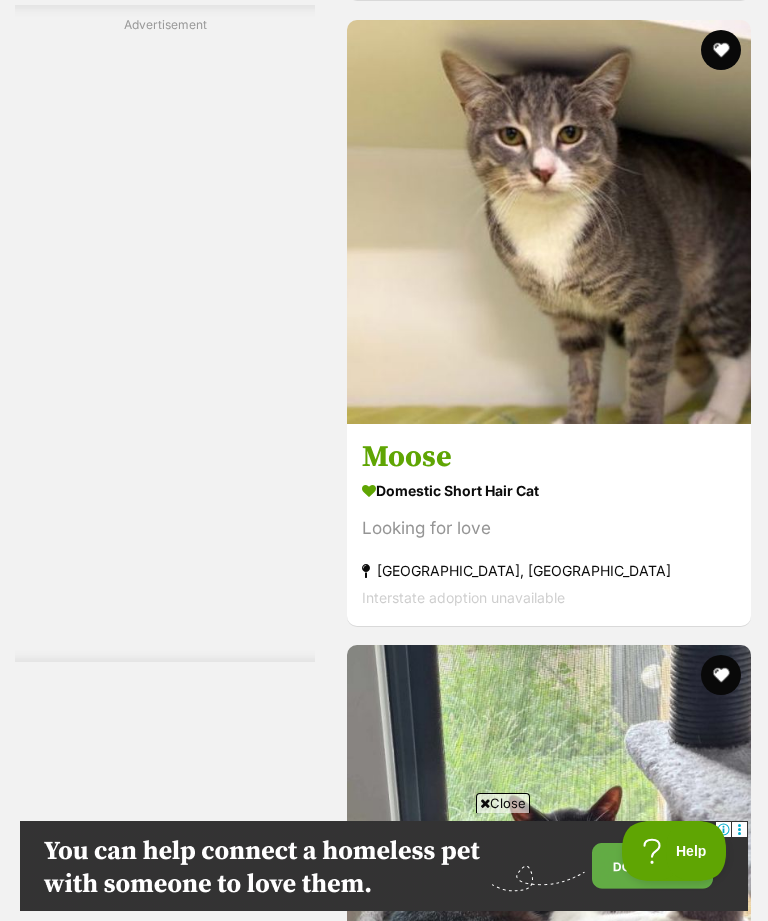 click on "Moose" at bounding box center (549, 457) 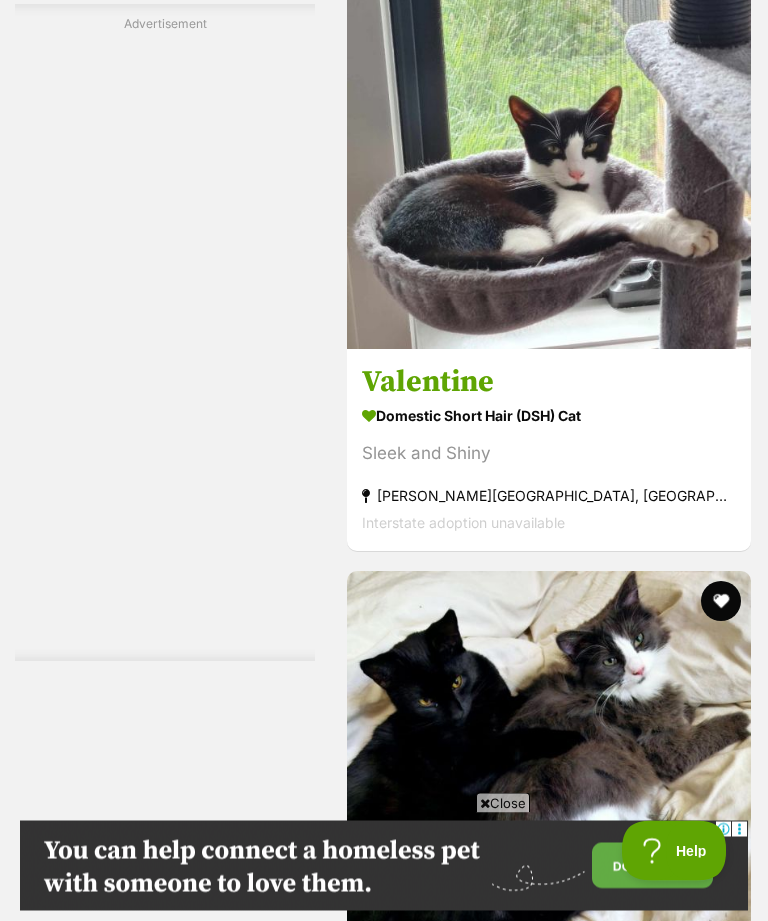 scroll, scrollTop: 6396, scrollLeft: 0, axis: vertical 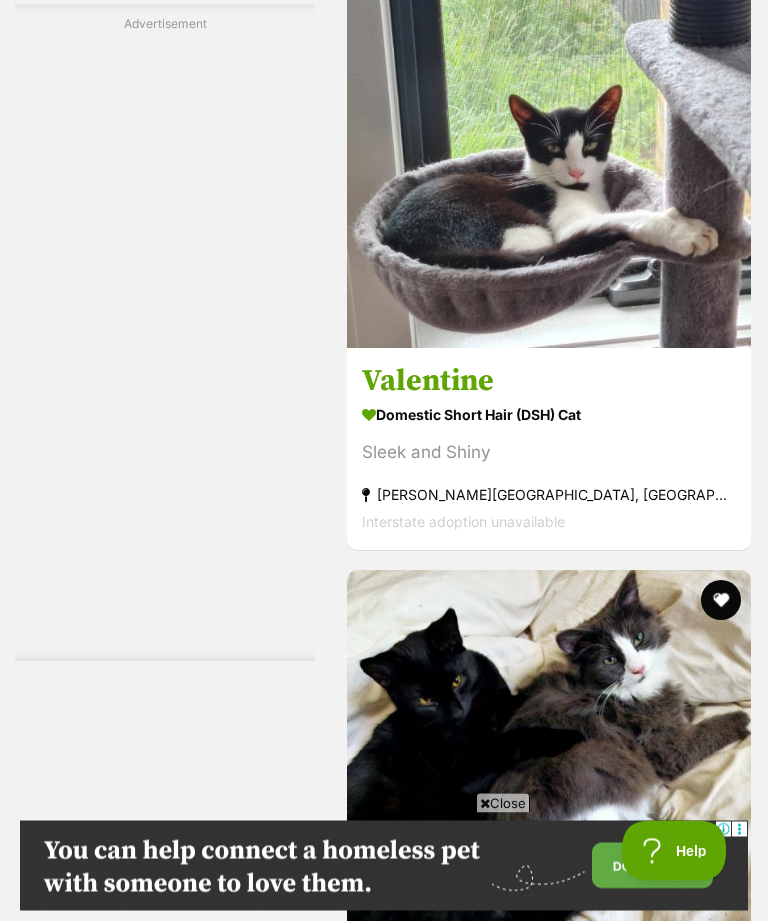 click on "Valentine" at bounding box center [549, 383] 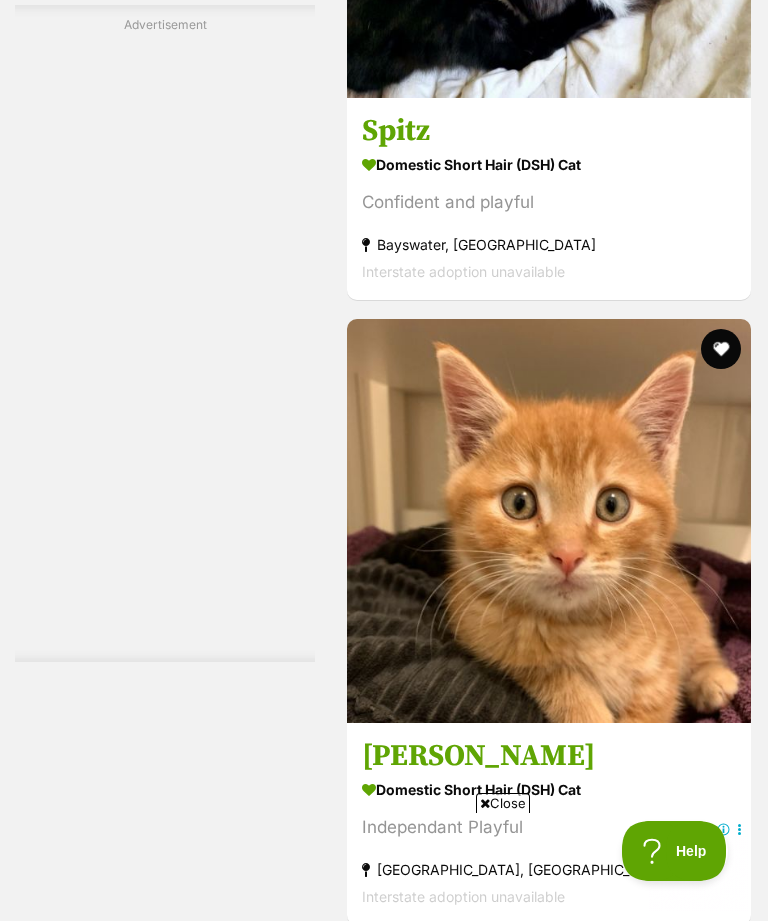 scroll, scrollTop: 0, scrollLeft: 0, axis: both 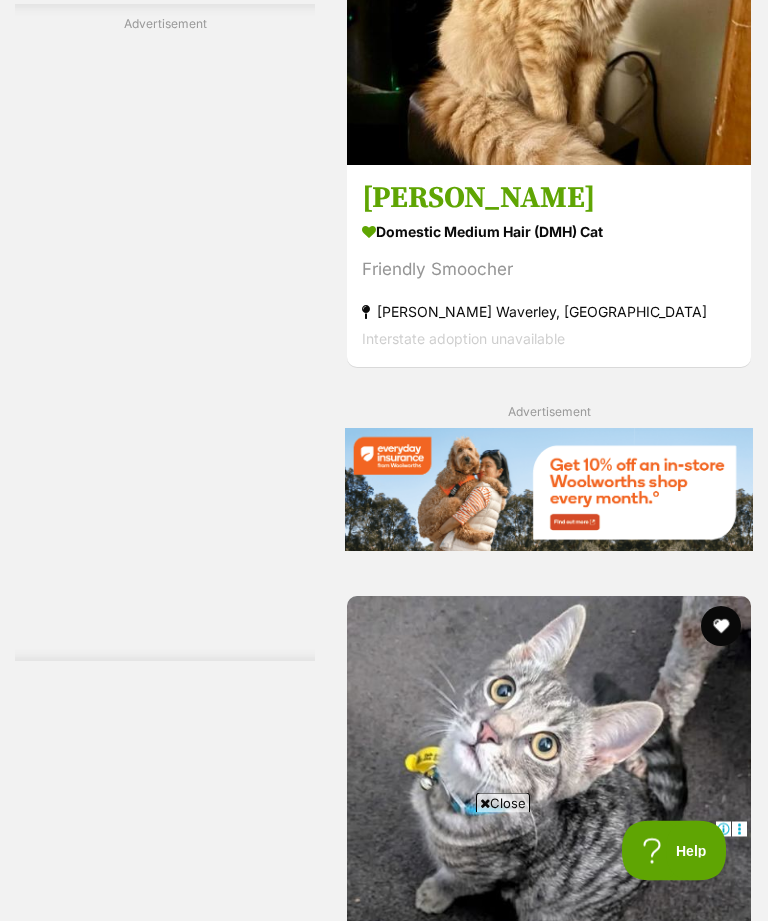 click on "Ed Sherran" at bounding box center [549, 200] 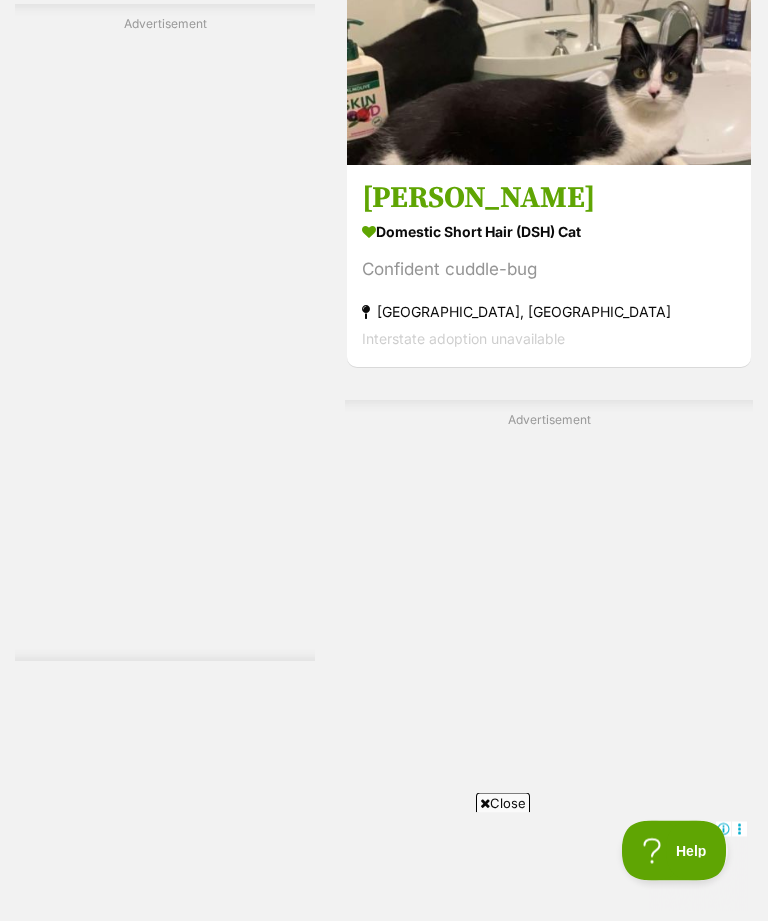 scroll, scrollTop: 12698, scrollLeft: 0, axis: vertical 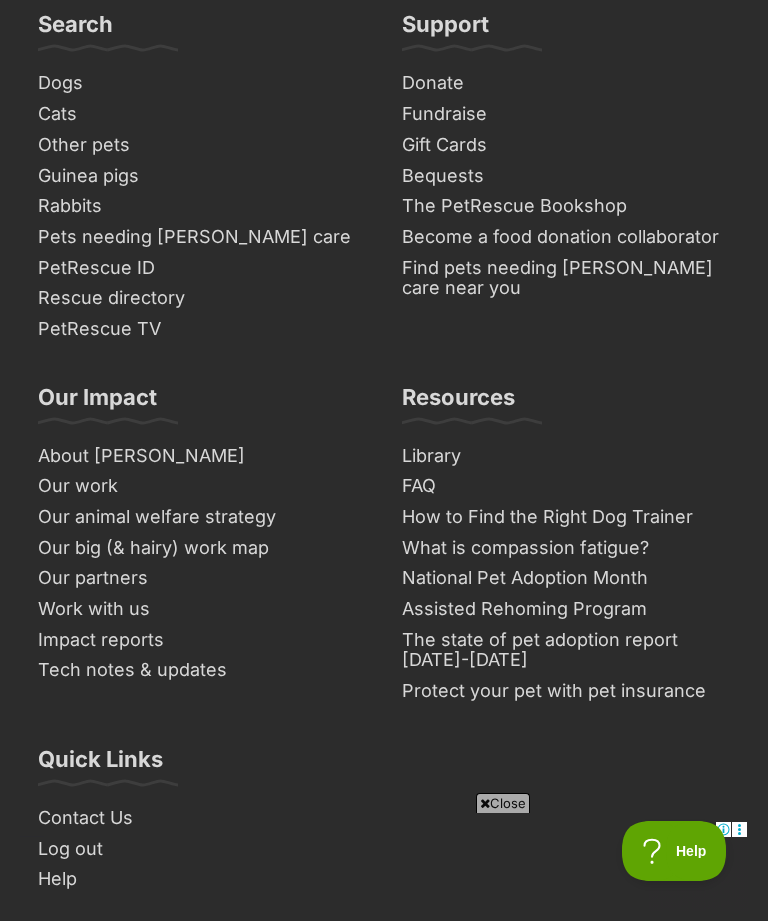 click on "Next" at bounding box center [630, -278] 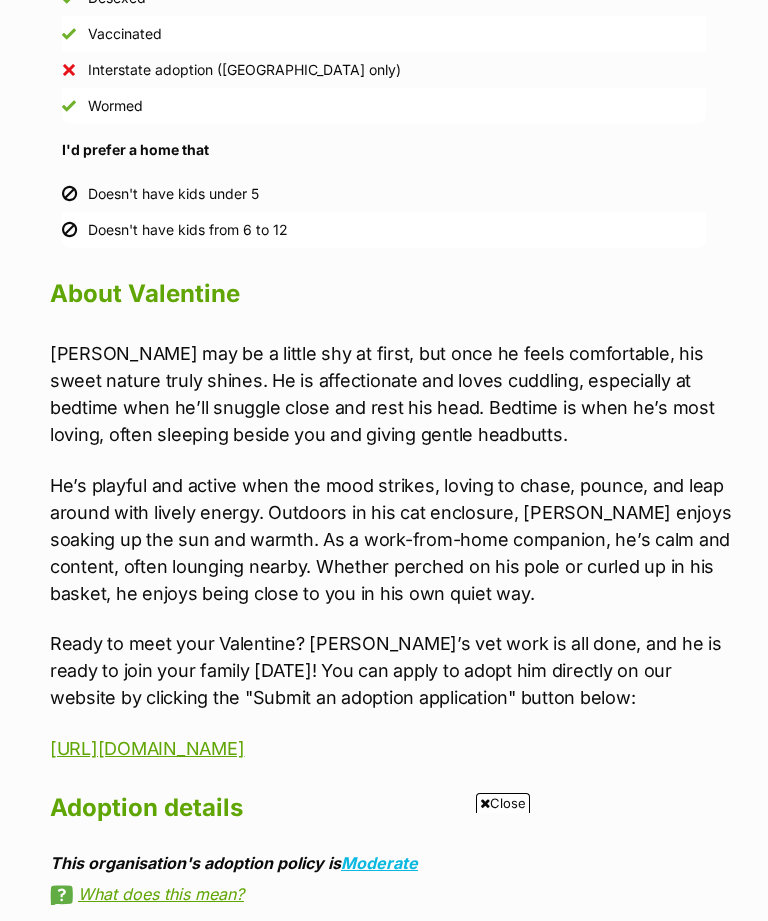 scroll, scrollTop: 1786, scrollLeft: 0, axis: vertical 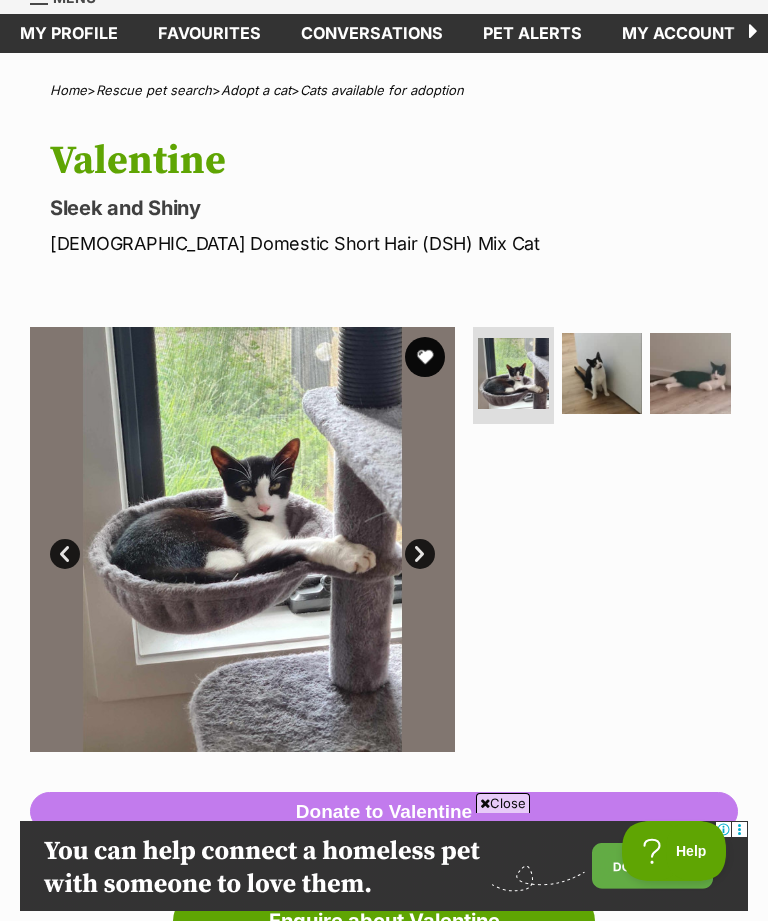click at bounding box center [602, 373] 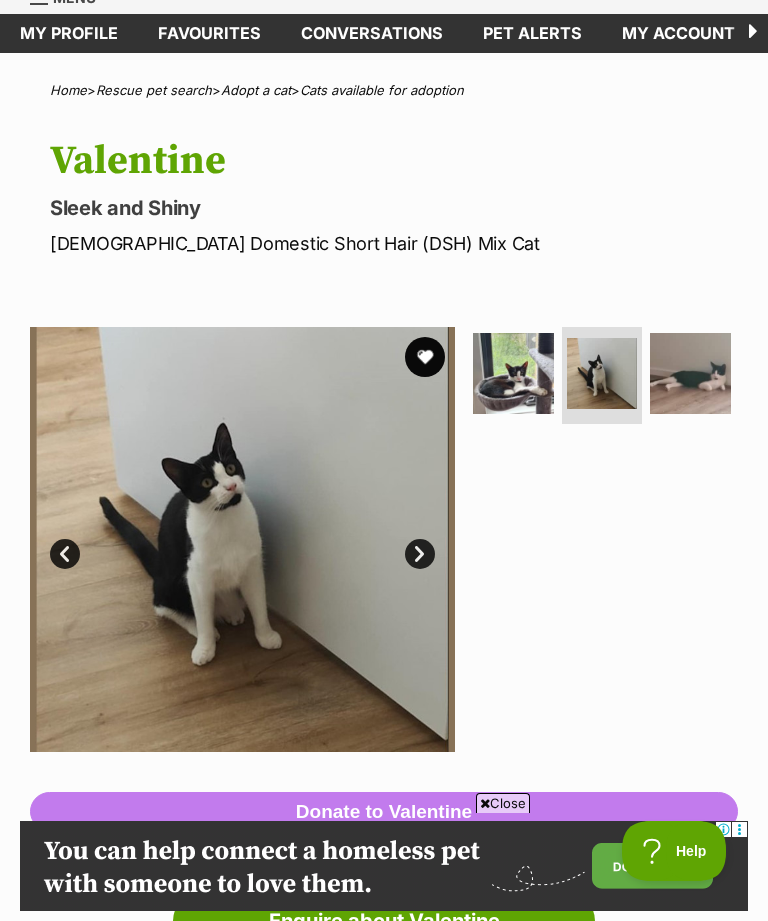 click at bounding box center (690, 373) 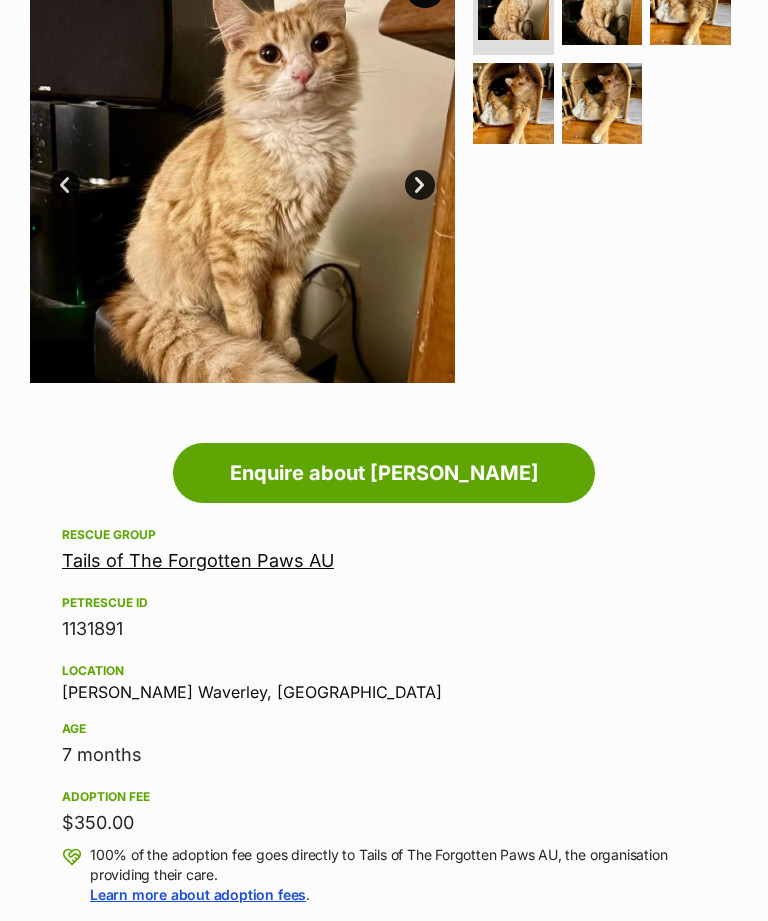 scroll, scrollTop: 0, scrollLeft: 0, axis: both 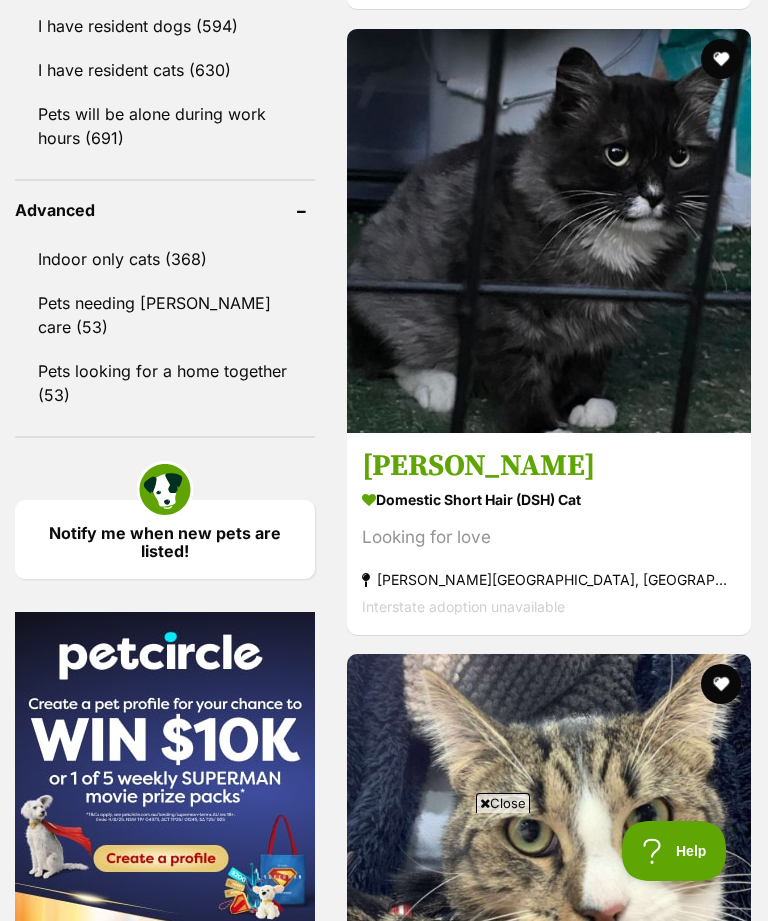 click on "[PERSON_NAME]" at bounding box center (549, 466) 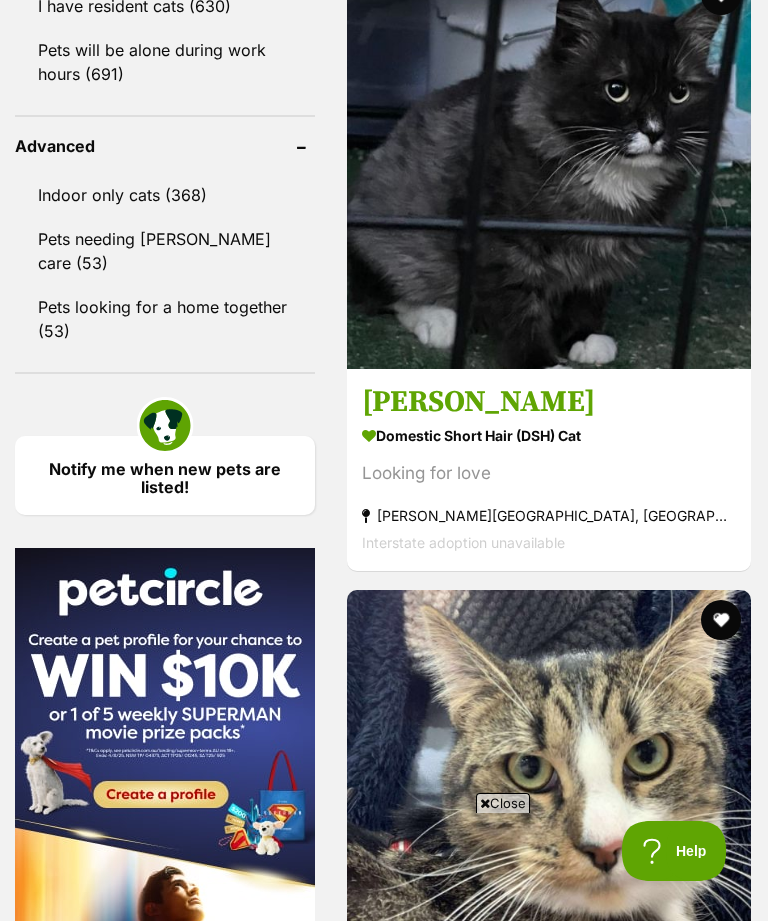 scroll, scrollTop: 0, scrollLeft: 0, axis: both 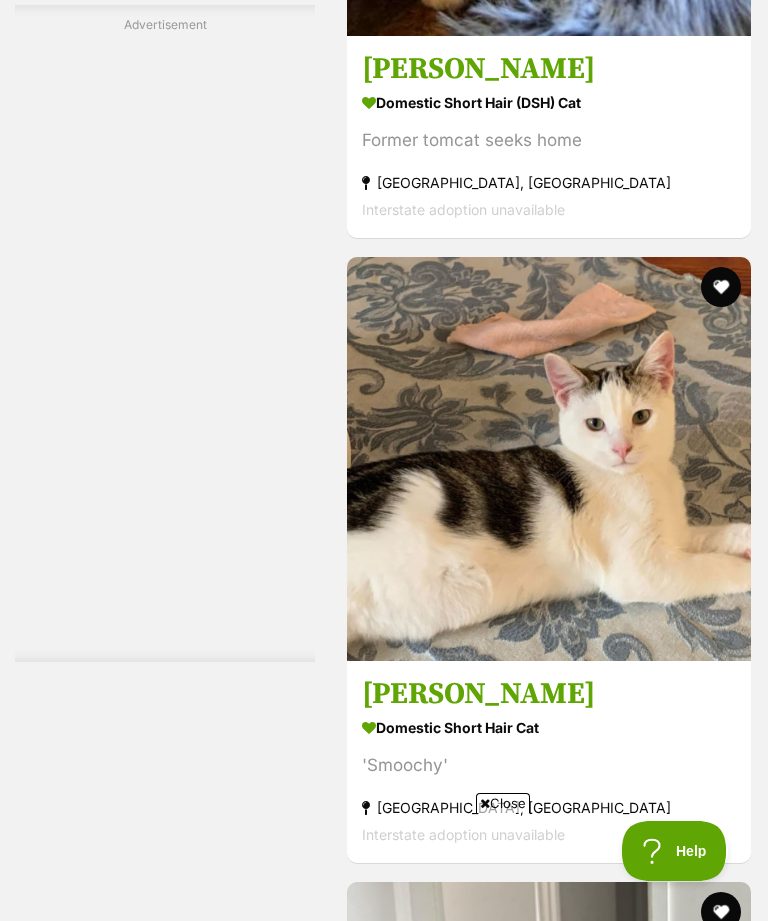 click on "Grover" at bounding box center [549, 69] 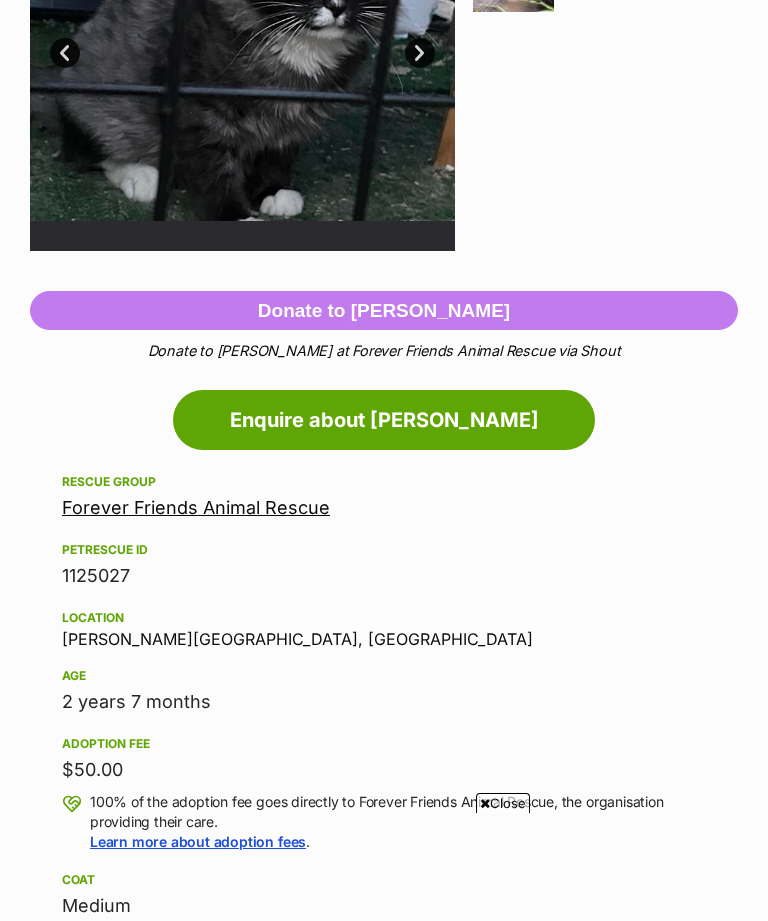 scroll, scrollTop: 656, scrollLeft: 0, axis: vertical 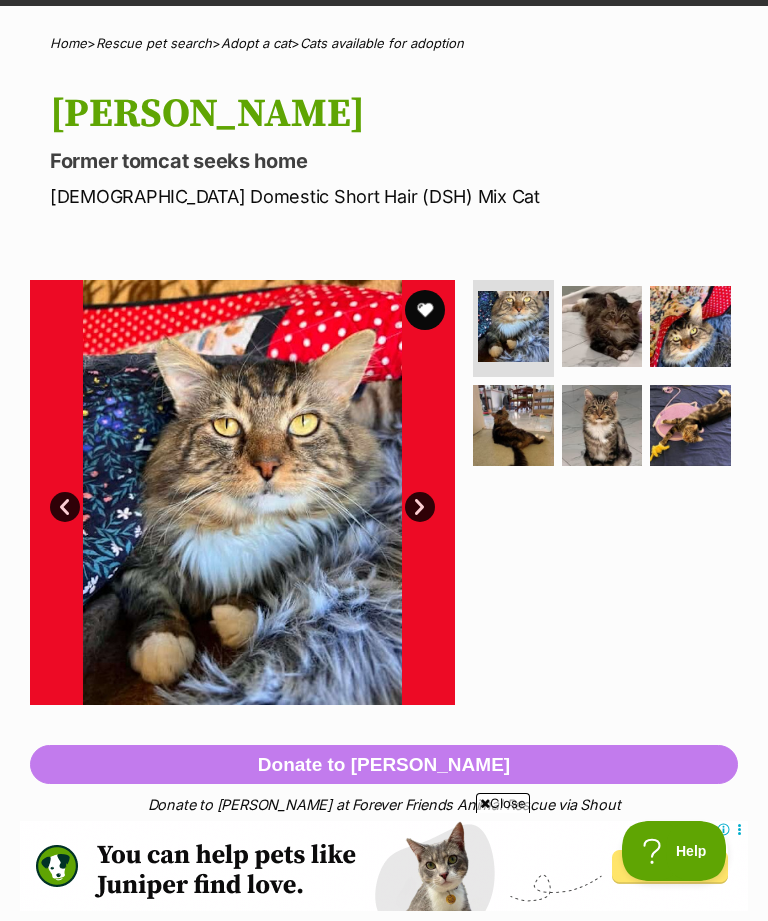 click at bounding box center (602, 326) 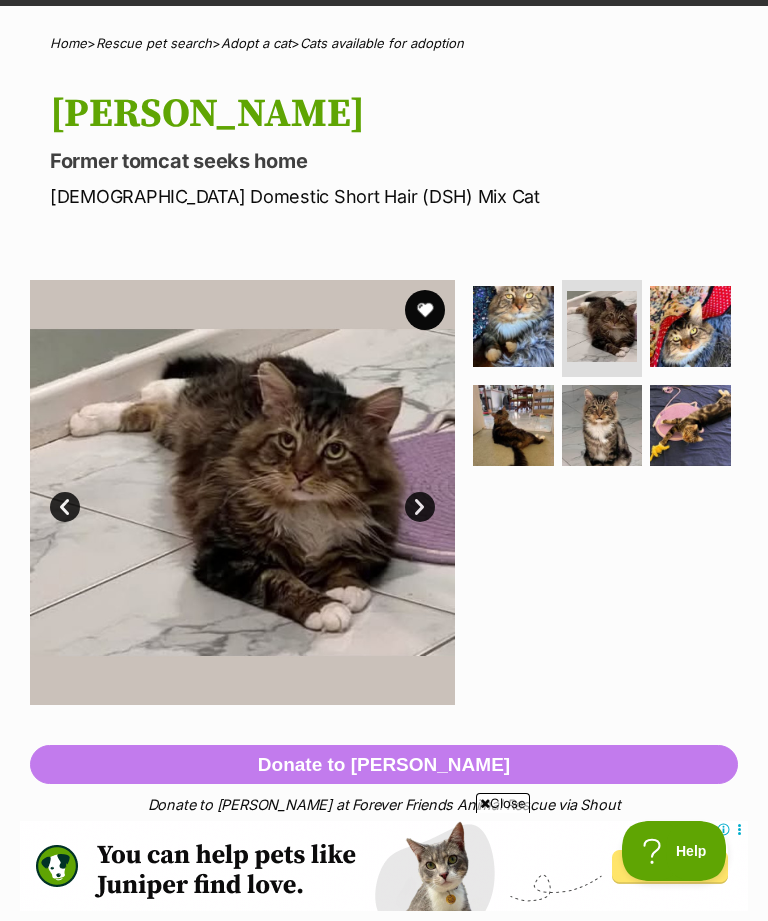 click at bounding box center [690, 326] 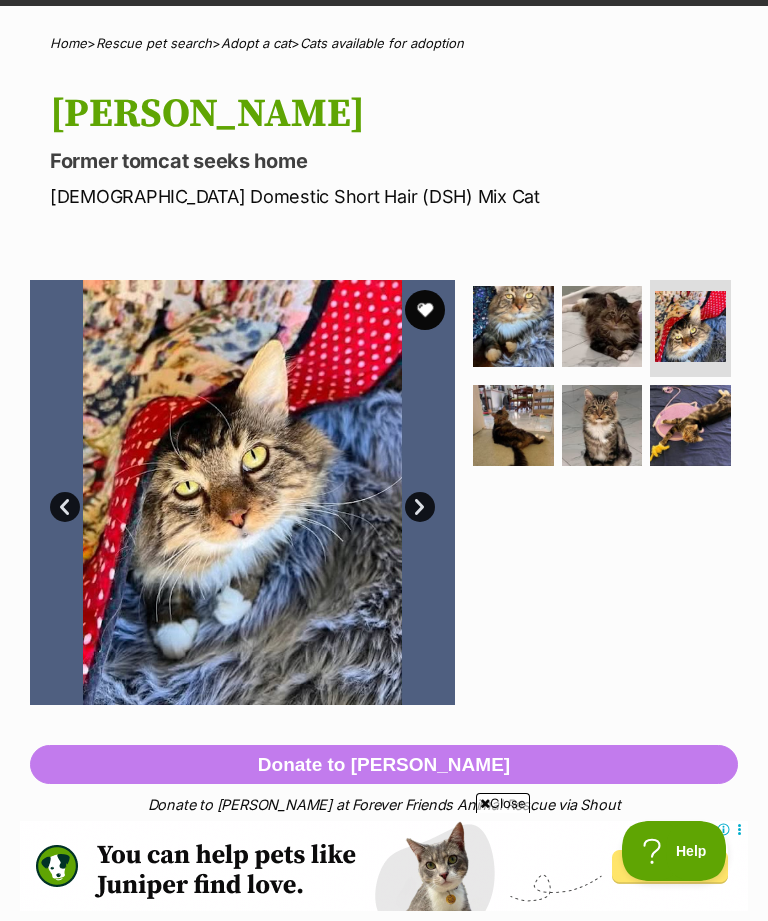 click at bounding box center (513, 425) 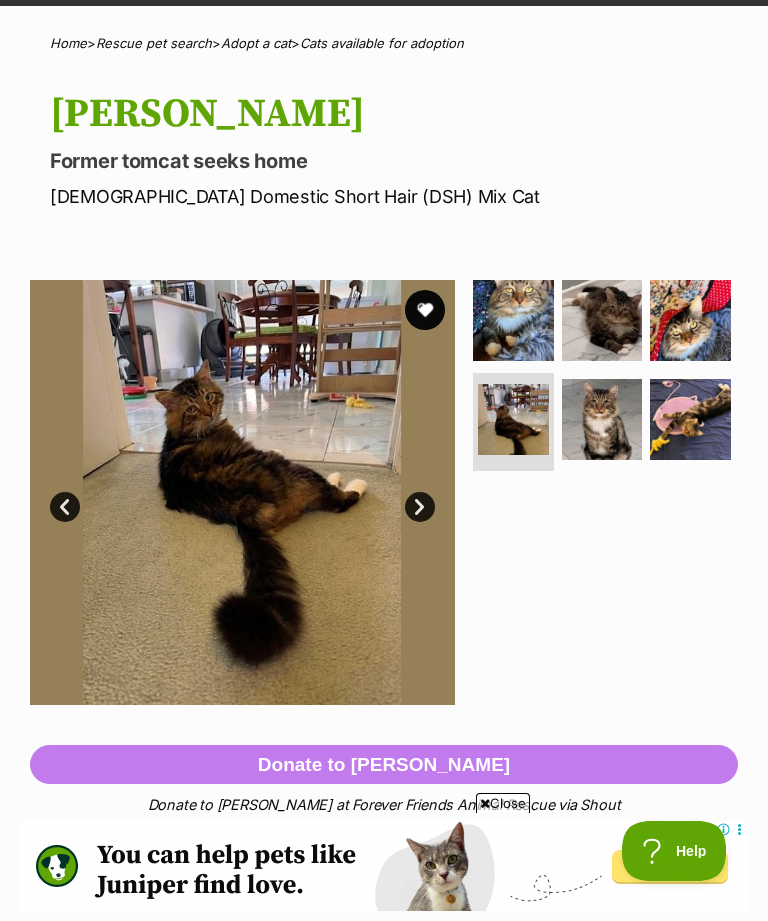 click at bounding box center (602, 419) 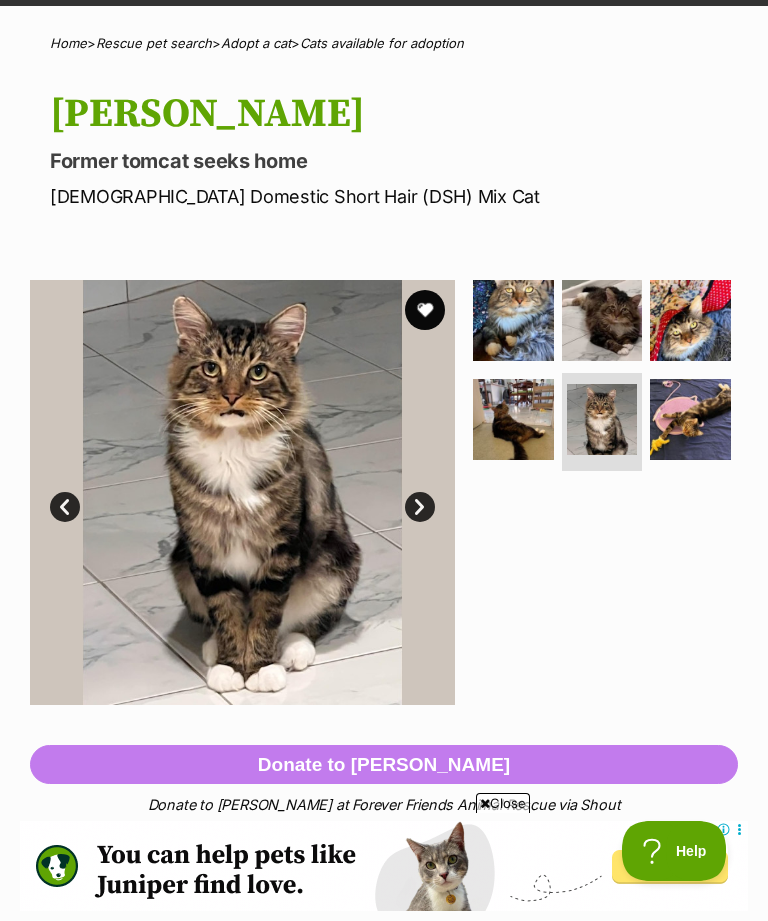 click at bounding box center [690, 419] 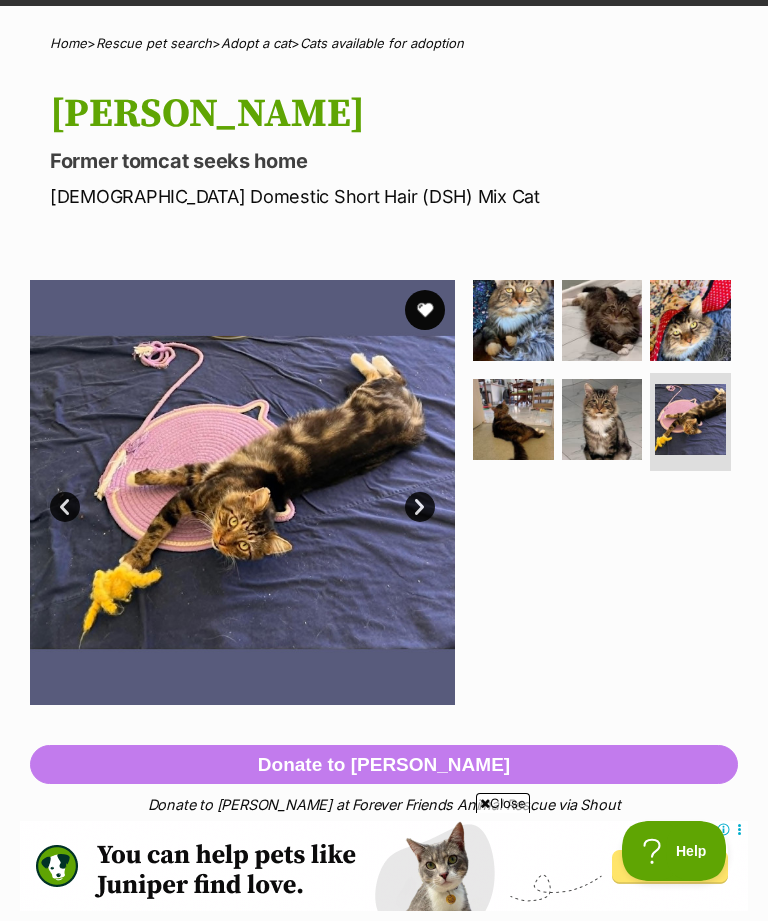 click on "Home
>
Rescue pet search
>
Adopt a cat
>
Cats available for adoption" at bounding box center [384, 43] 